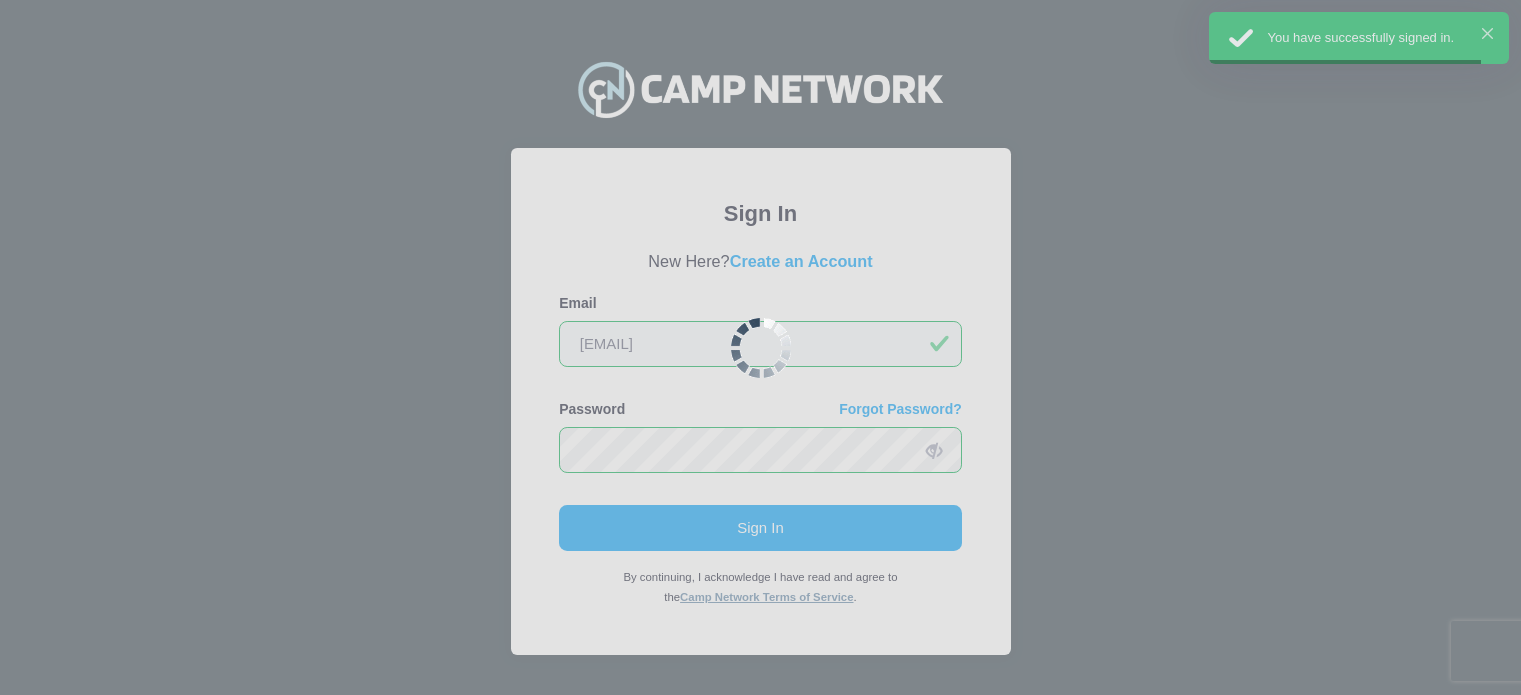 scroll, scrollTop: 0, scrollLeft: 0, axis: both 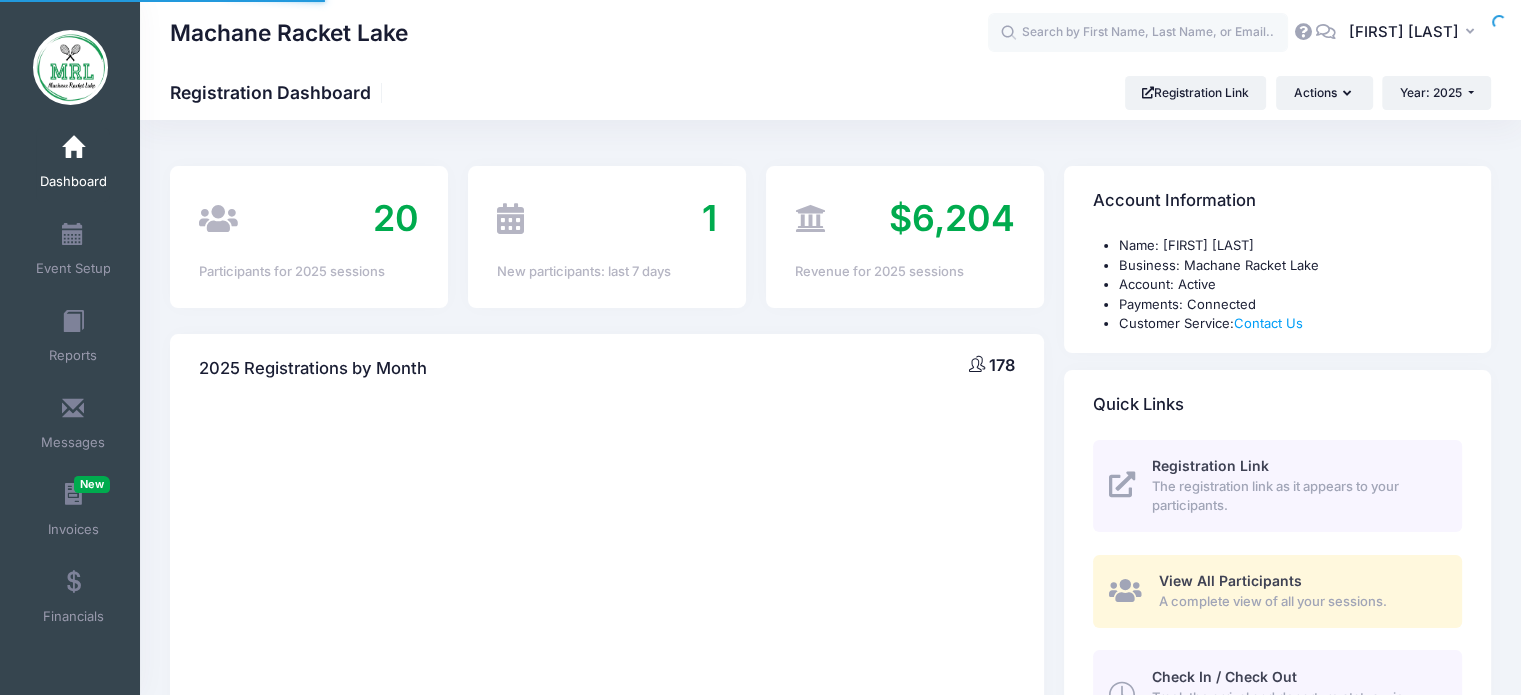 select 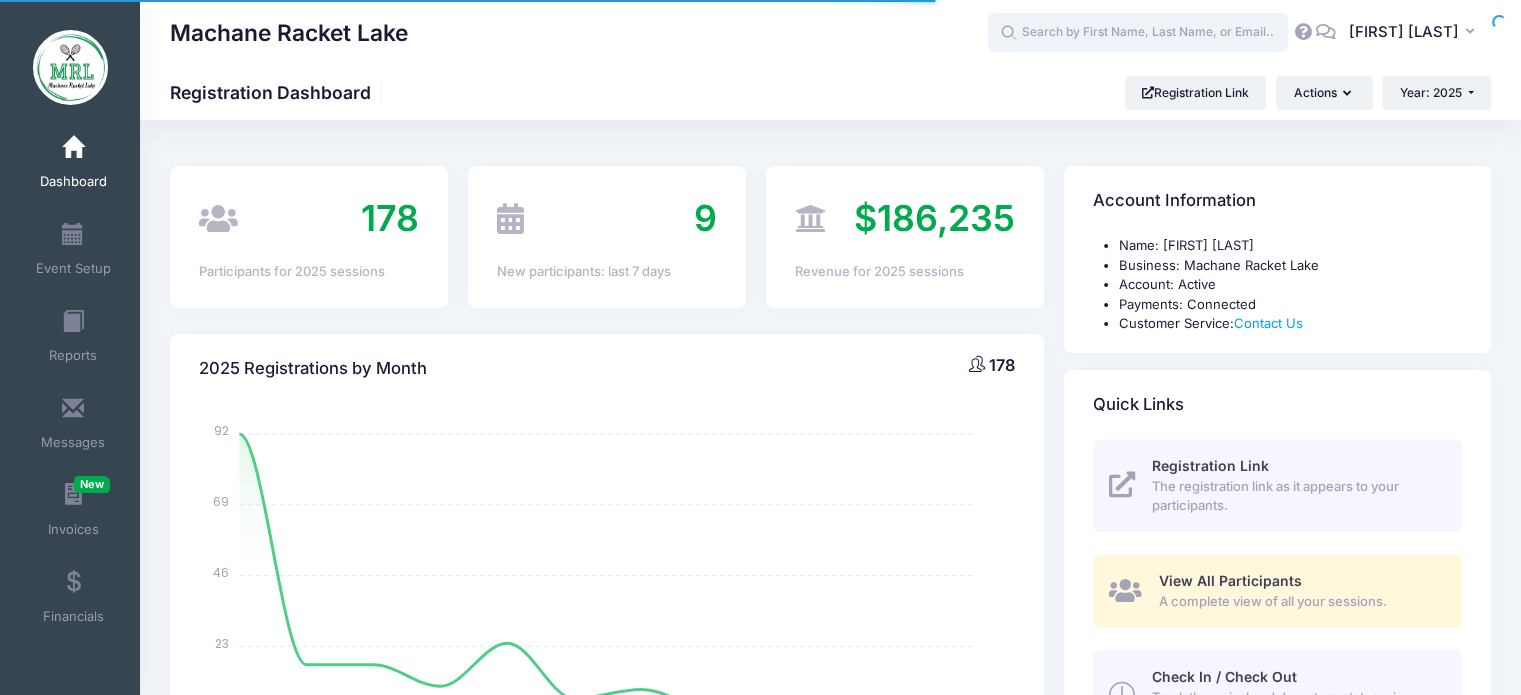 click at bounding box center [1138, 33] 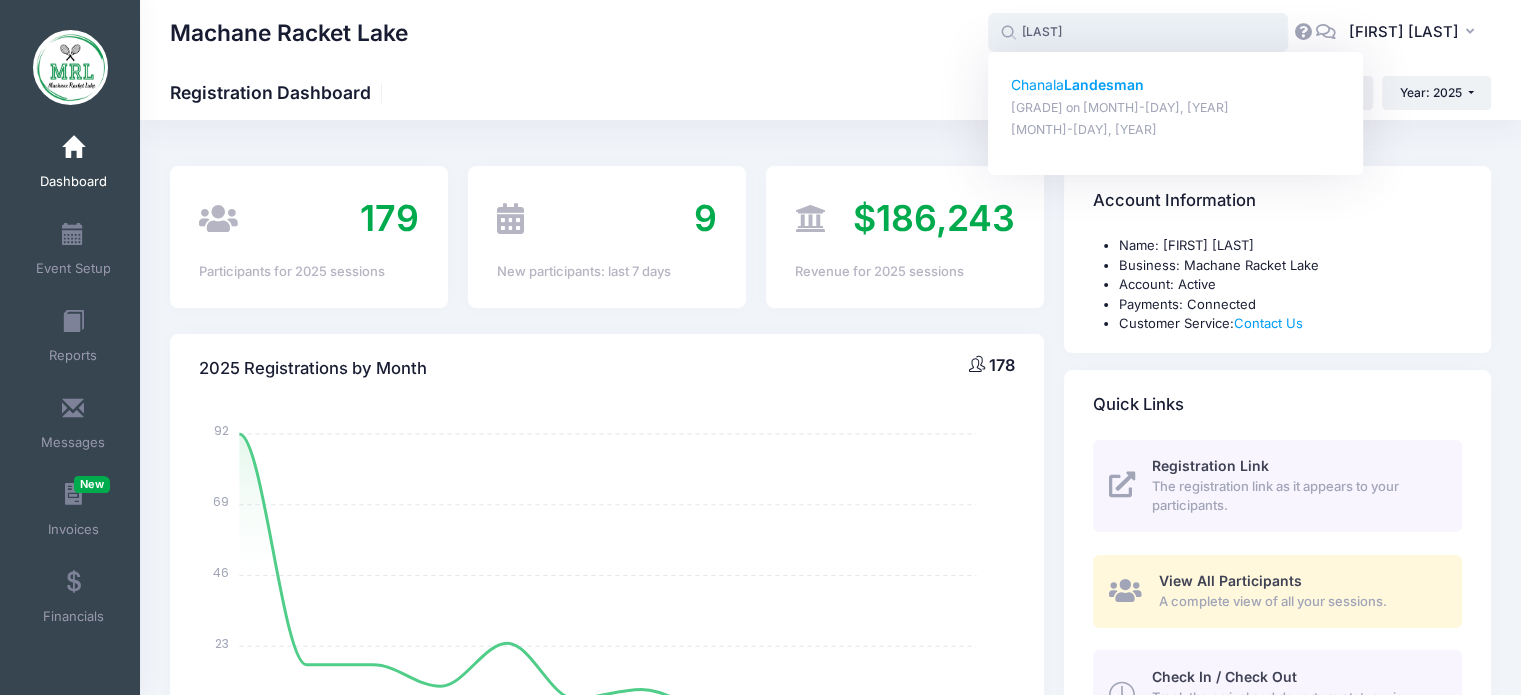 click on "Landesman" at bounding box center (1104, 84) 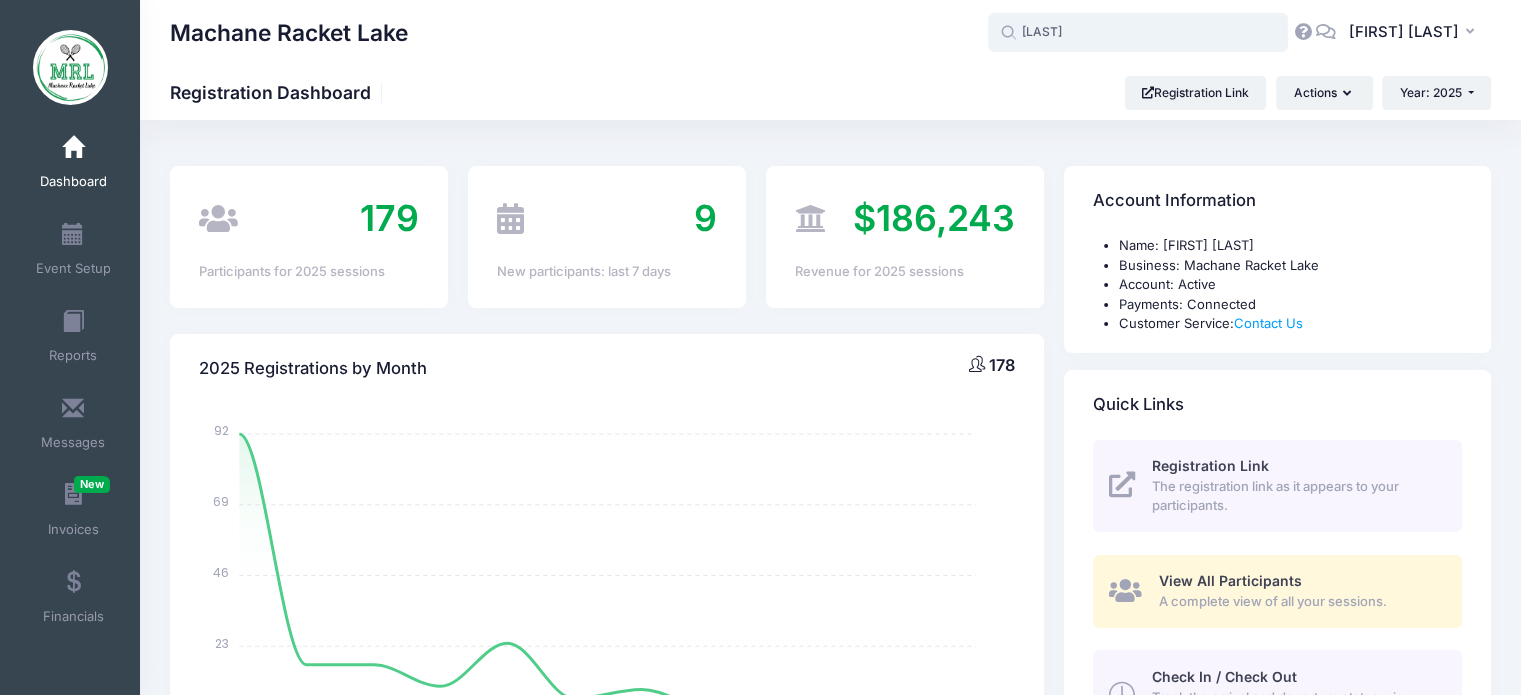 type on "Chanala Landesman (9th Grade, Aug-14, 2025)" 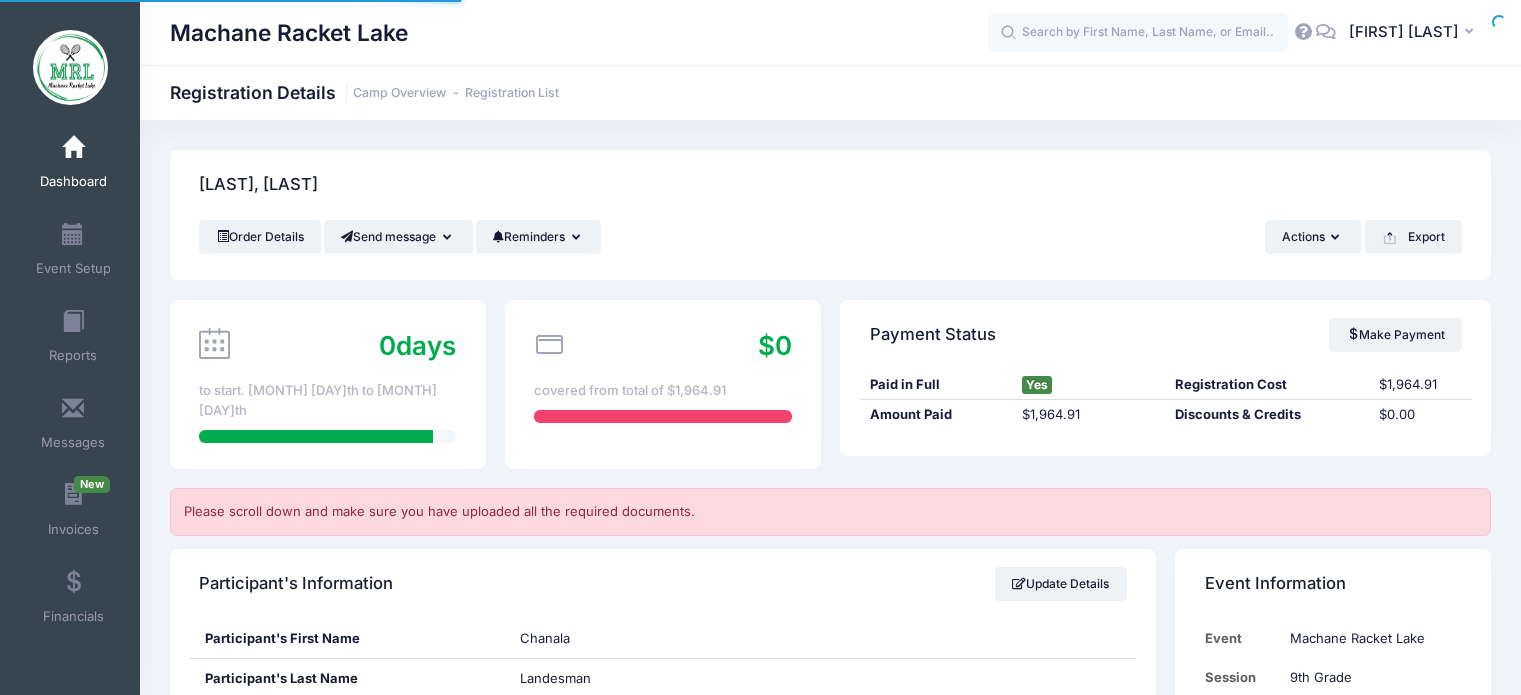 scroll, scrollTop: 0, scrollLeft: 0, axis: both 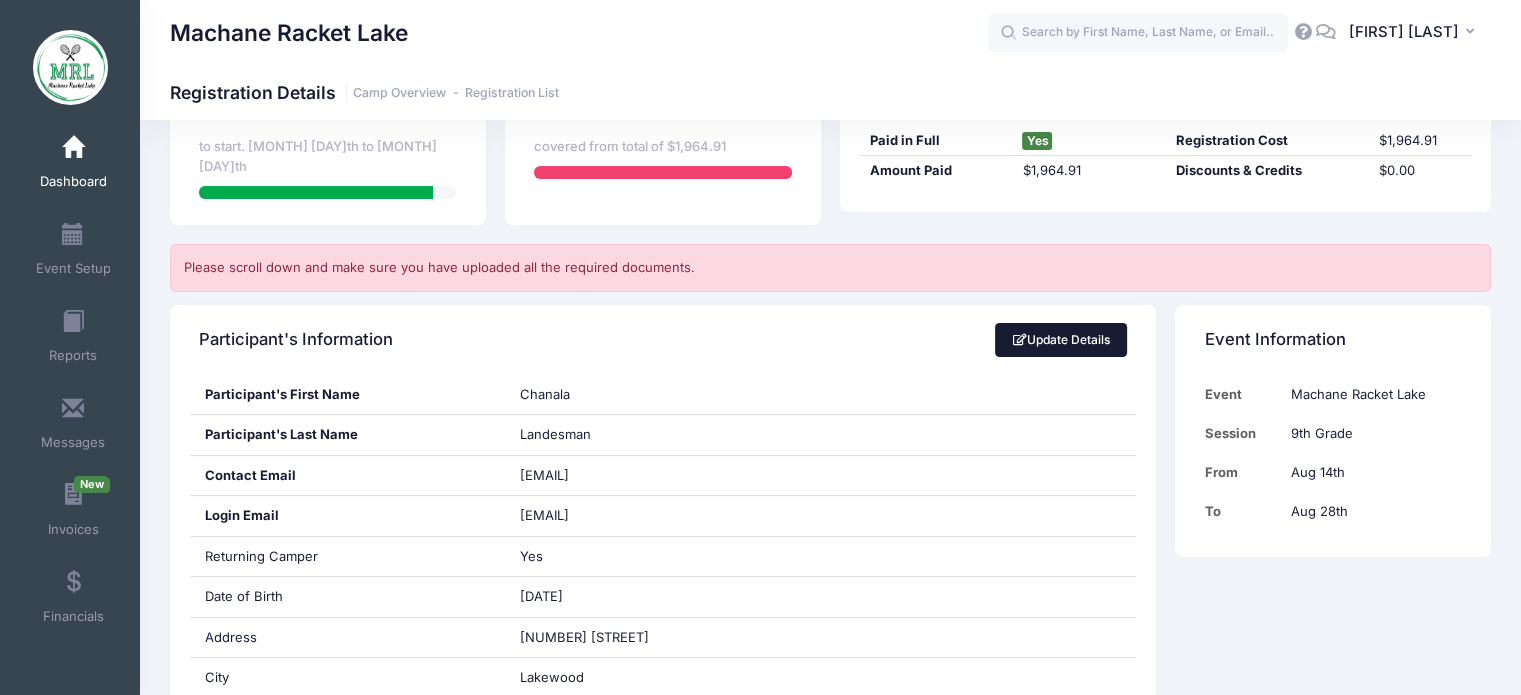 click on "Update Details" at bounding box center (1061, 340) 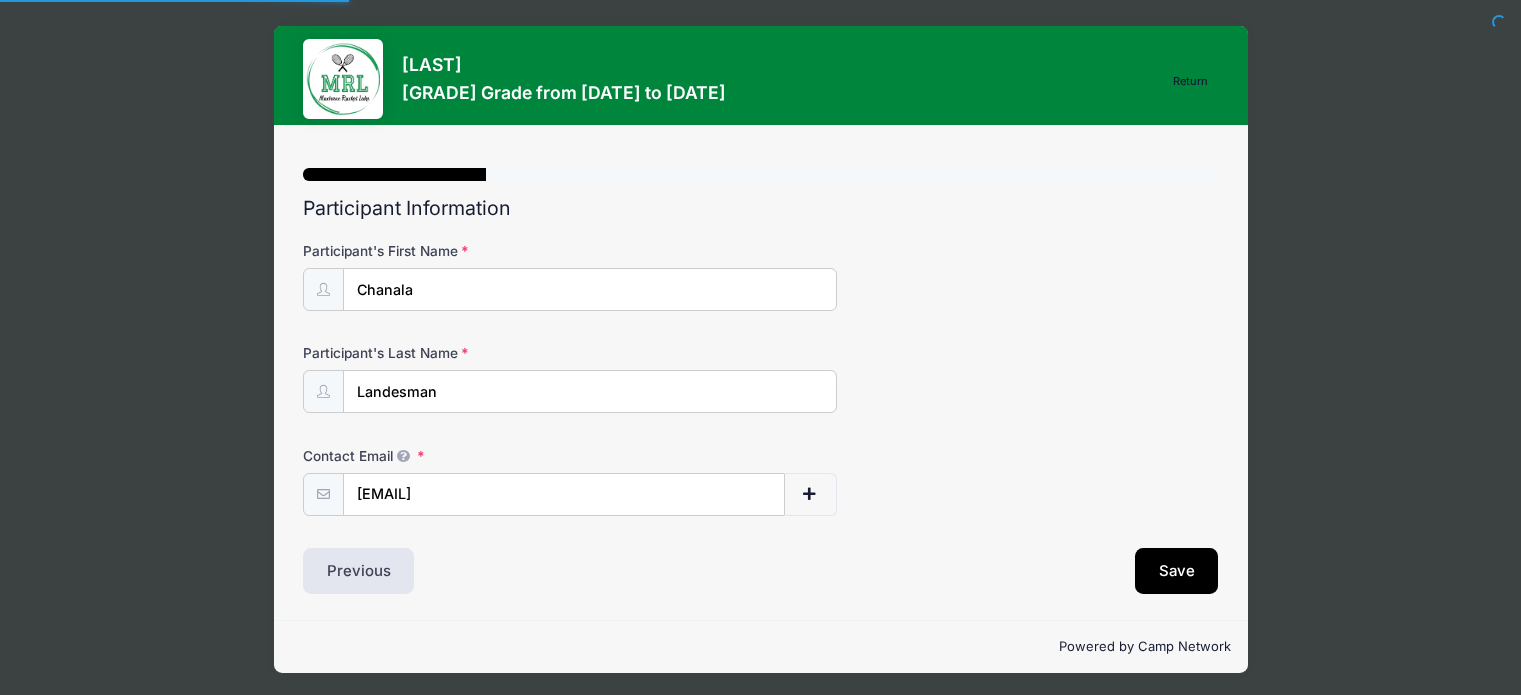 select on "NJ" 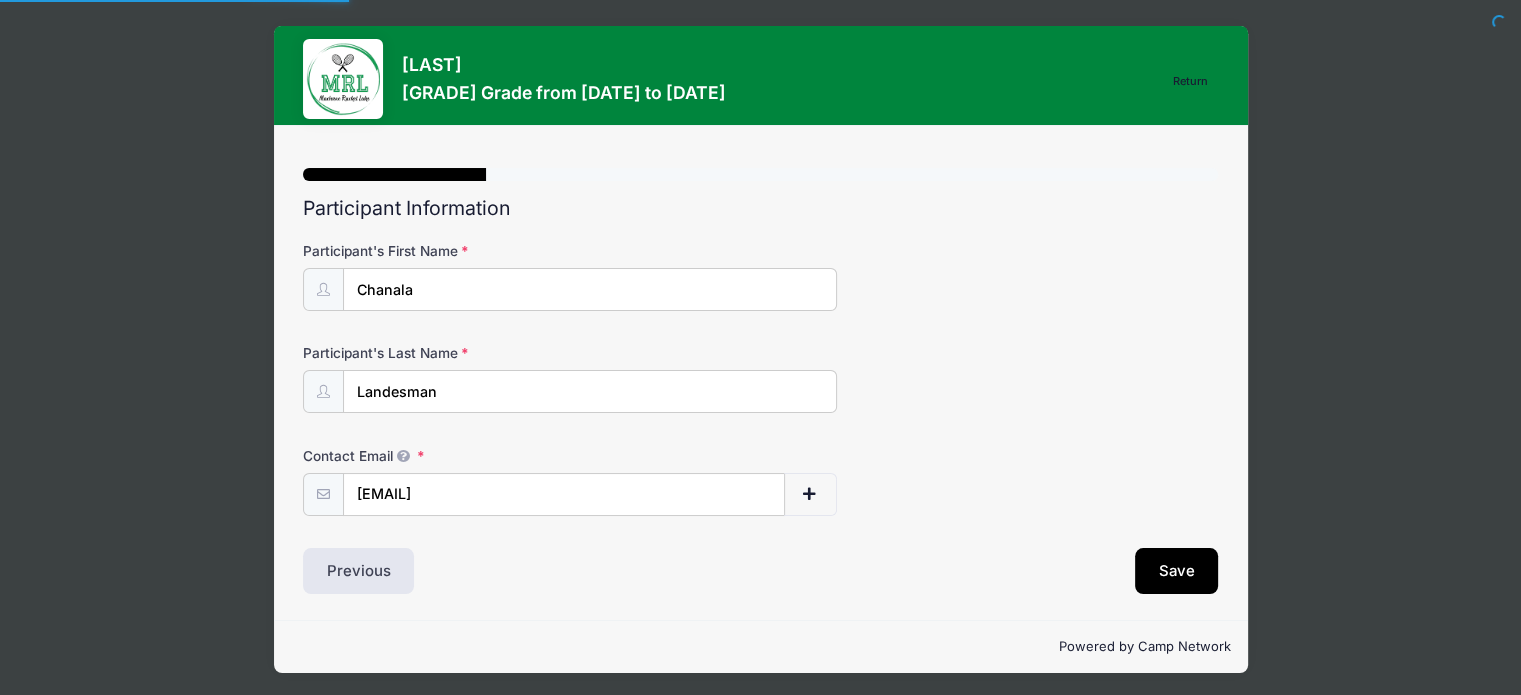 scroll, scrollTop: 0, scrollLeft: 0, axis: both 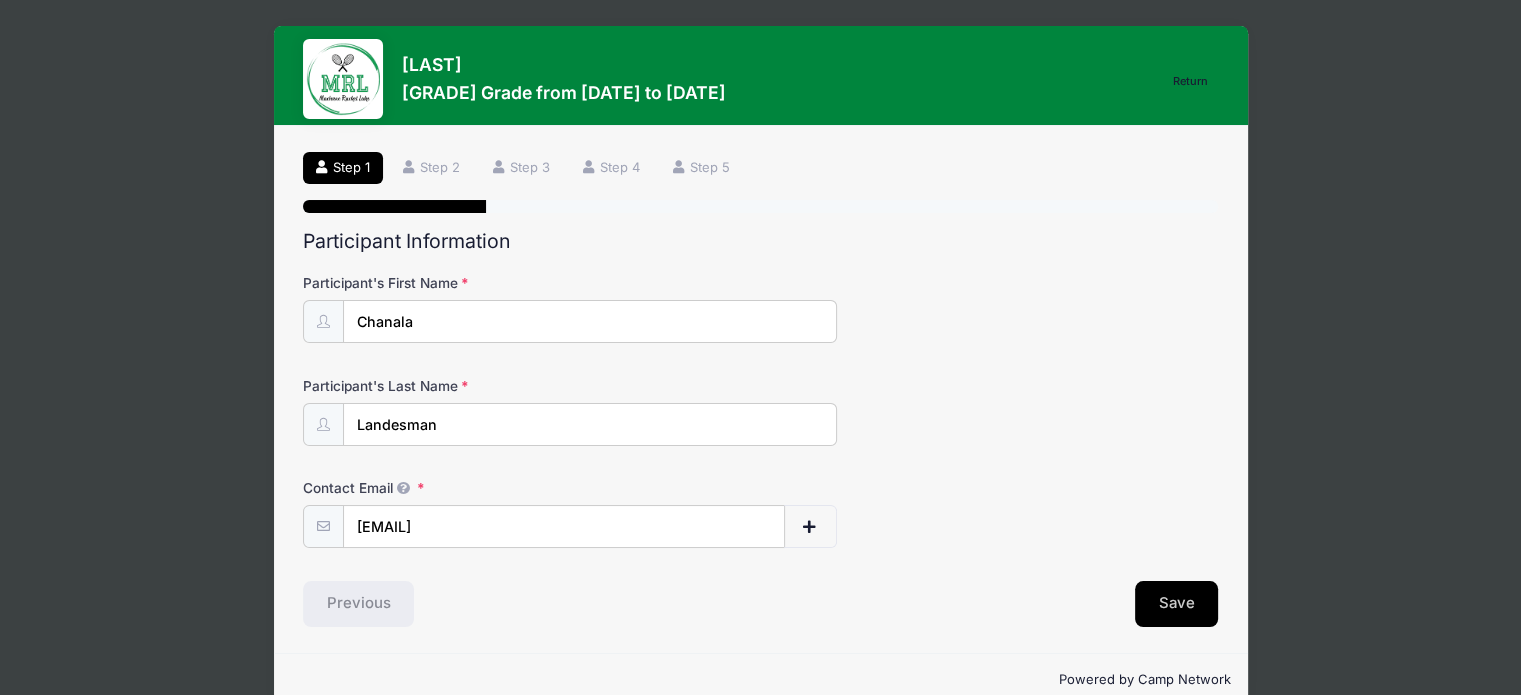 click on "Save" at bounding box center (1177, 604) 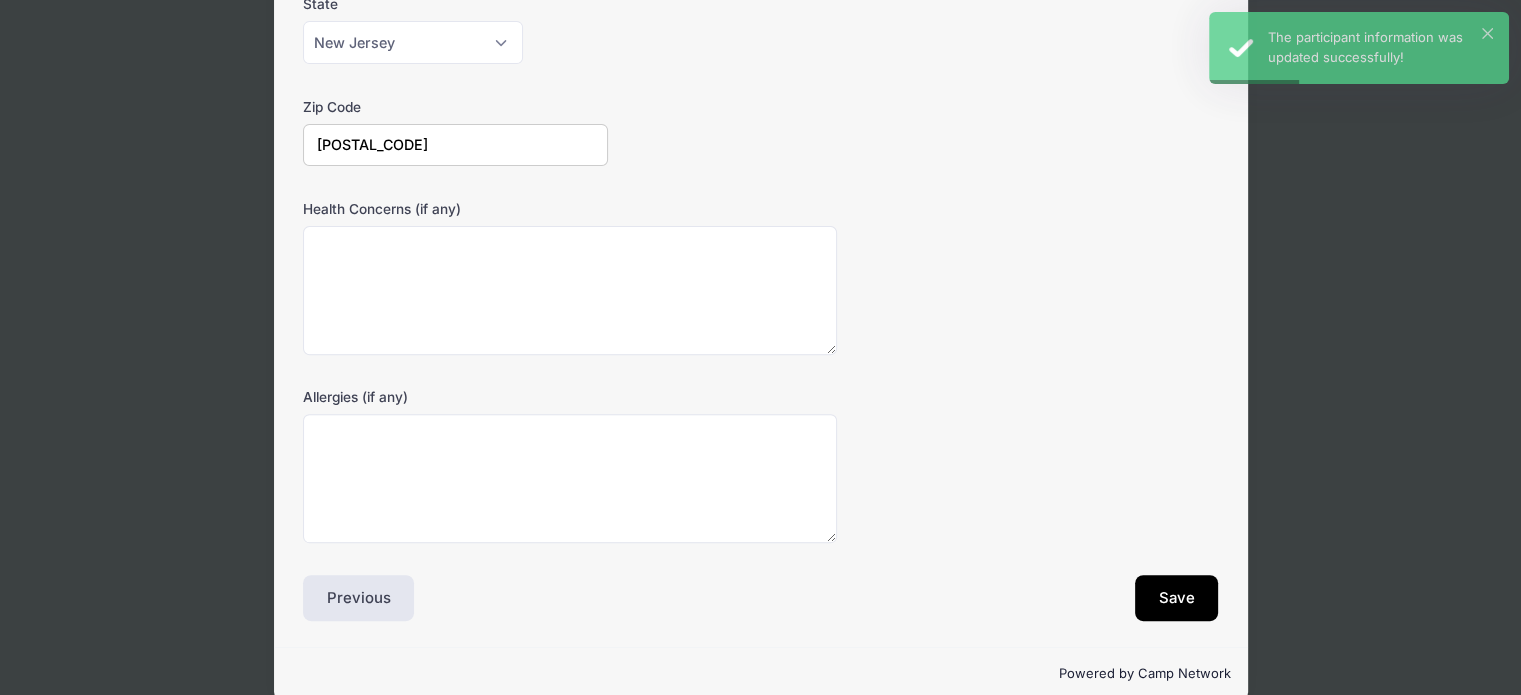 scroll, scrollTop: 725, scrollLeft: 0, axis: vertical 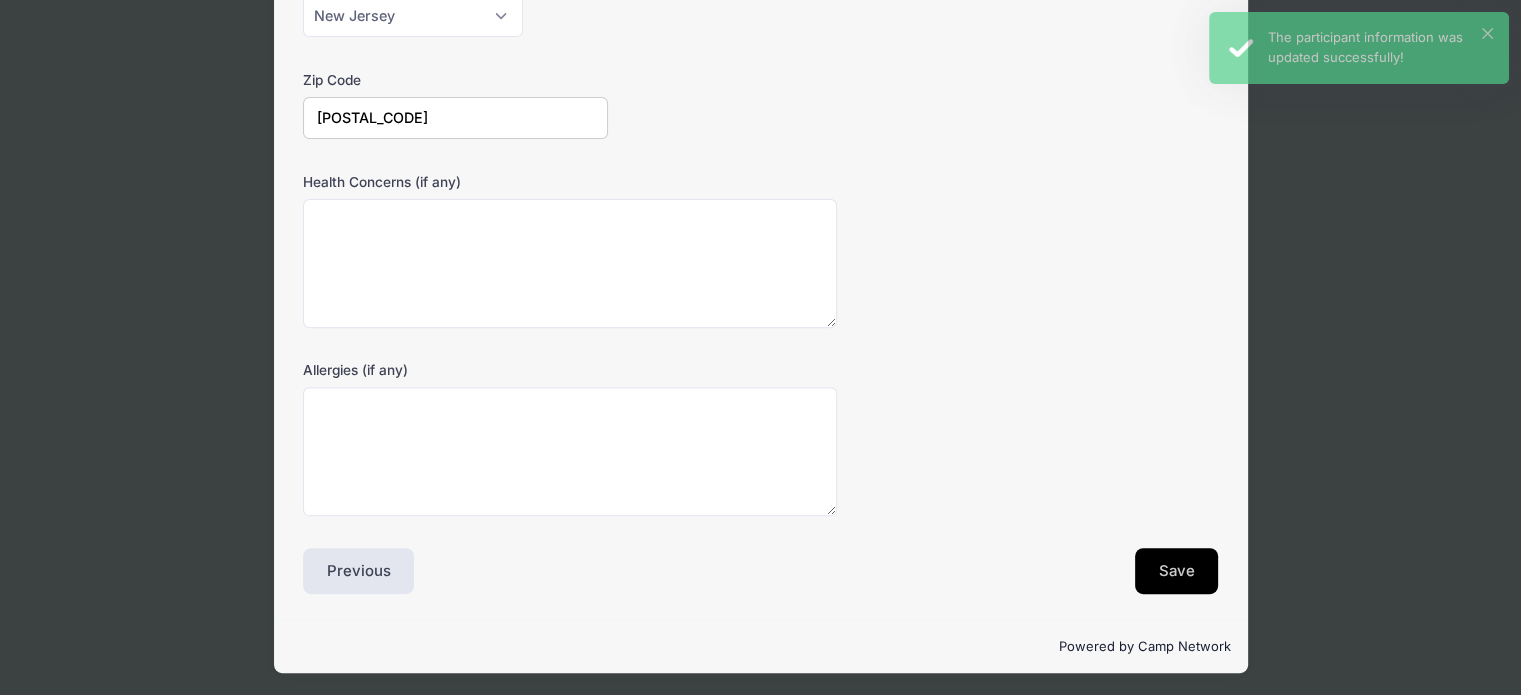 click on "Save" at bounding box center [1177, 571] 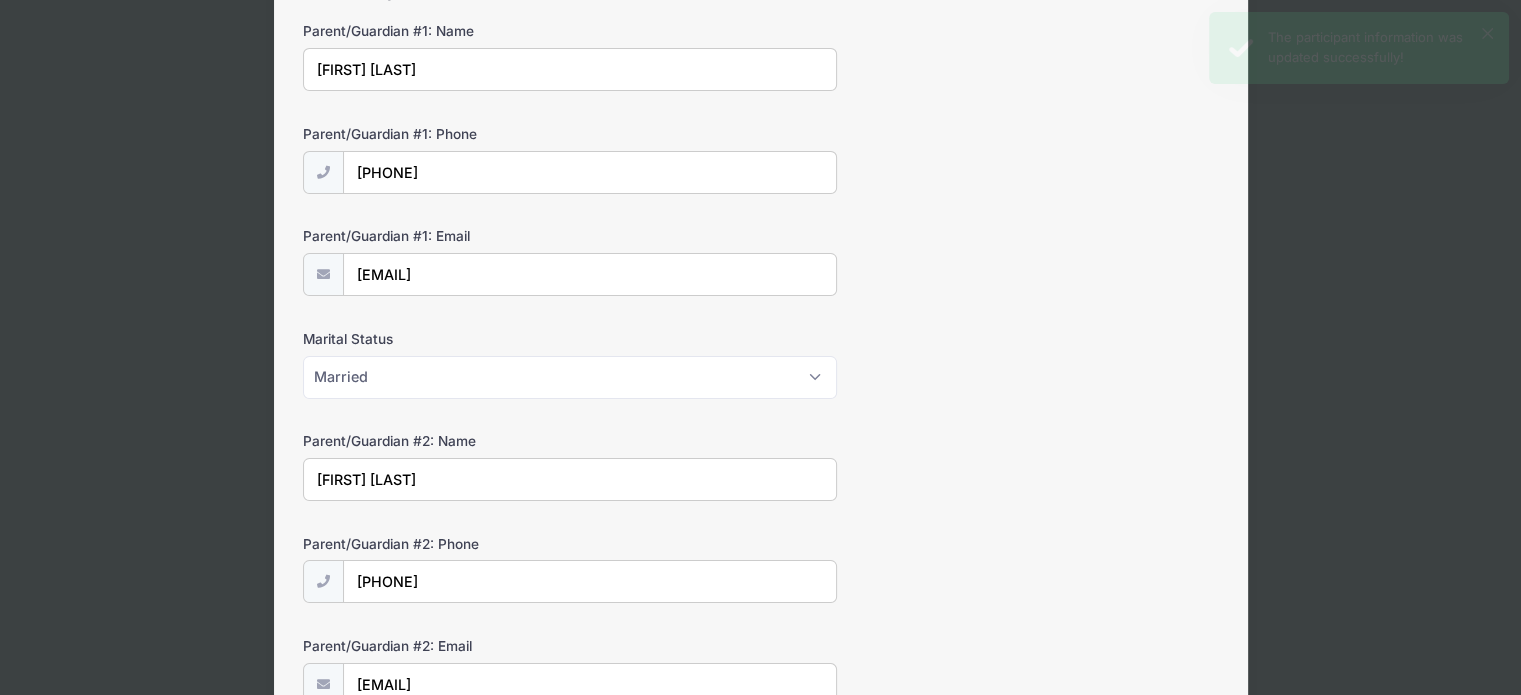 scroll, scrollTop: 0, scrollLeft: 0, axis: both 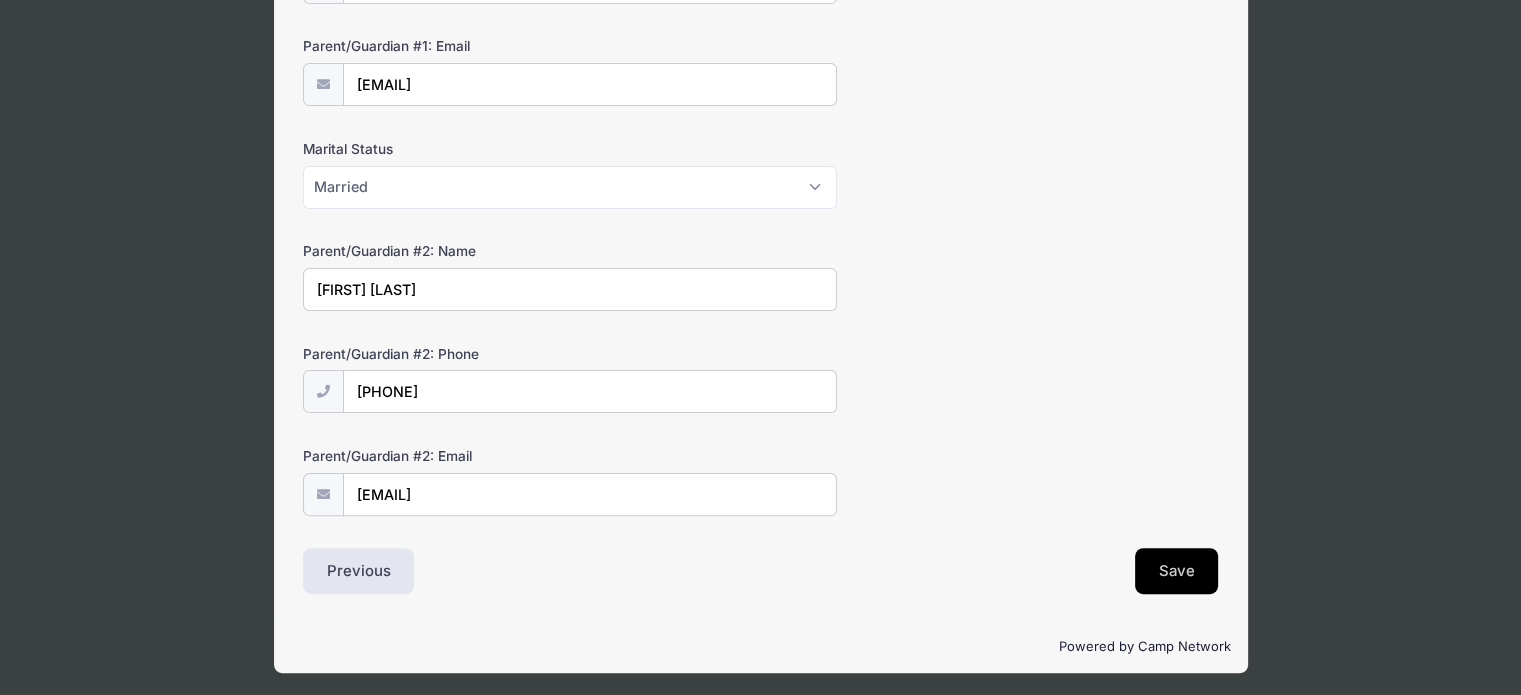 click on "Save" at bounding box center [1177, 571] 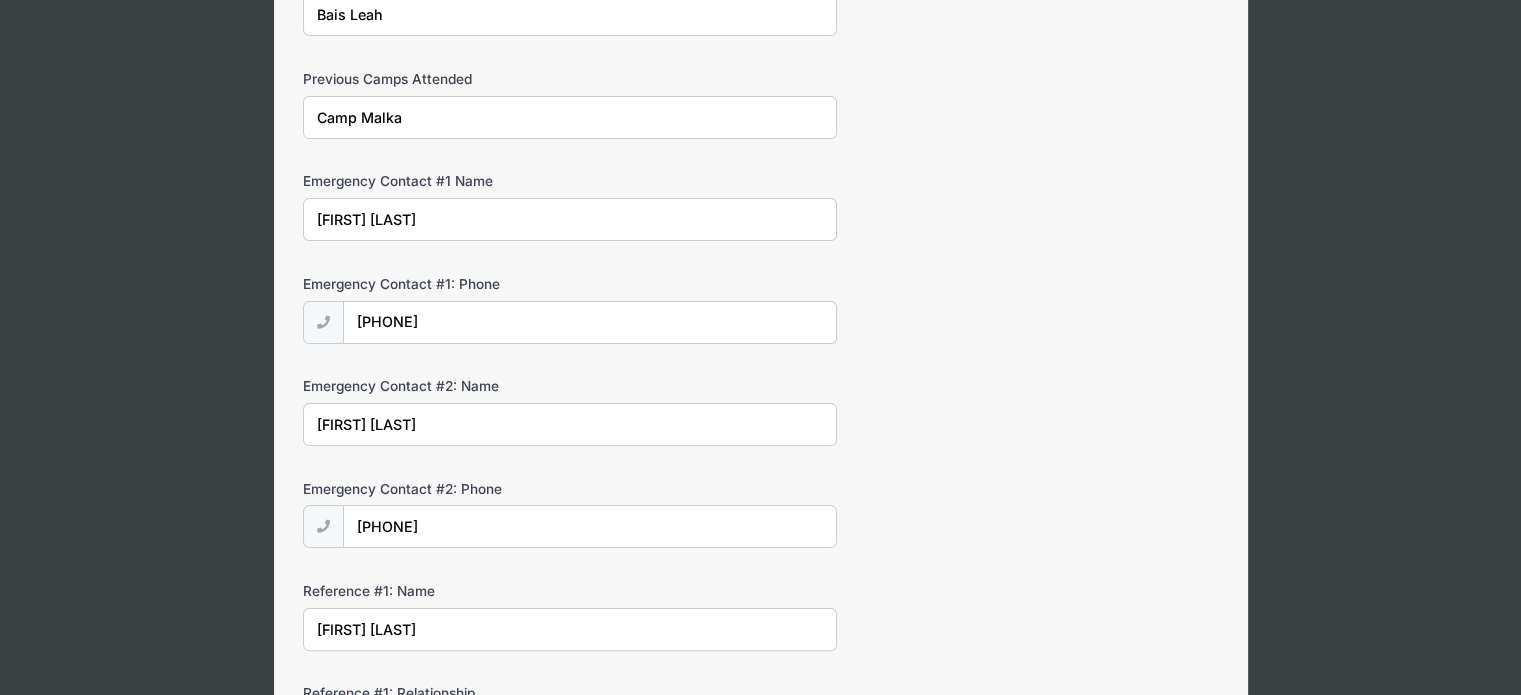 scroll, scrollTop: 0, scrollLeft: 0, axis: both 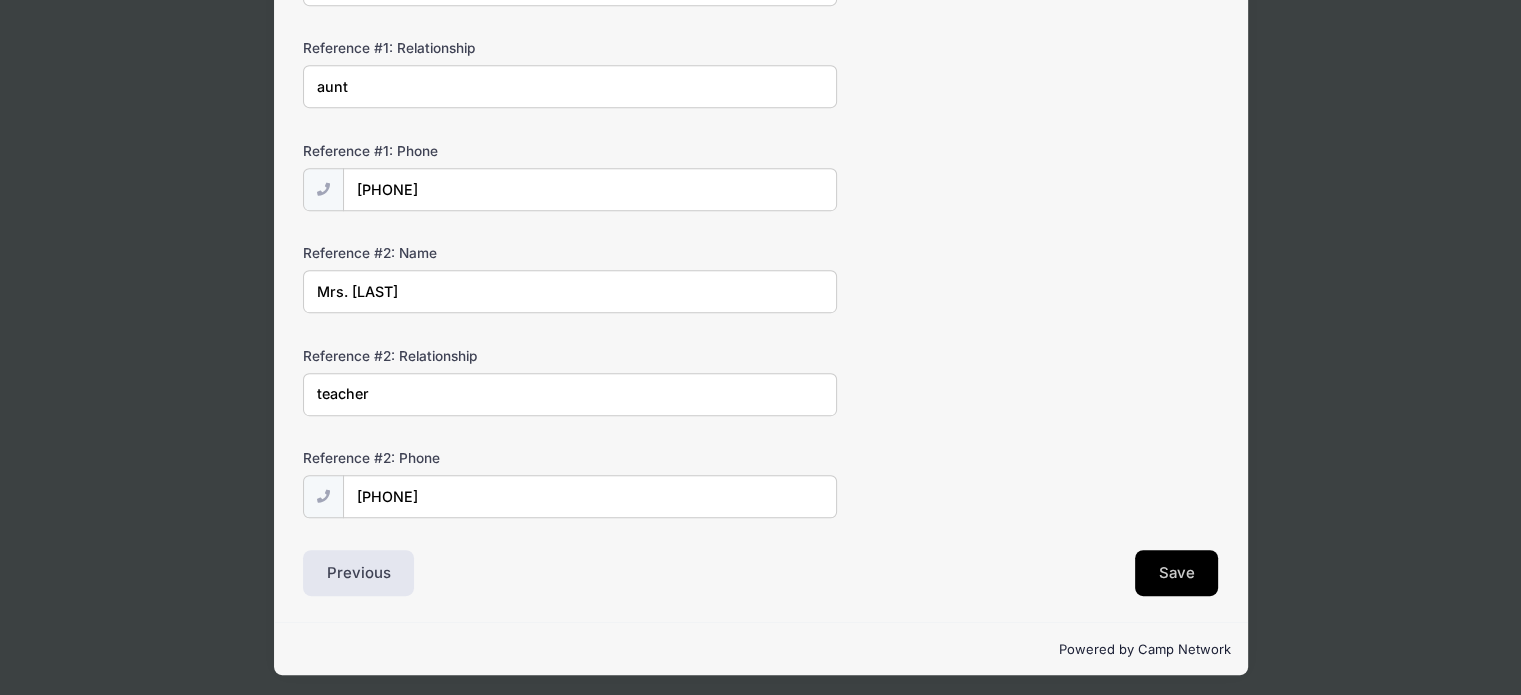 click on "Save" at bounding box center [1177, 573] 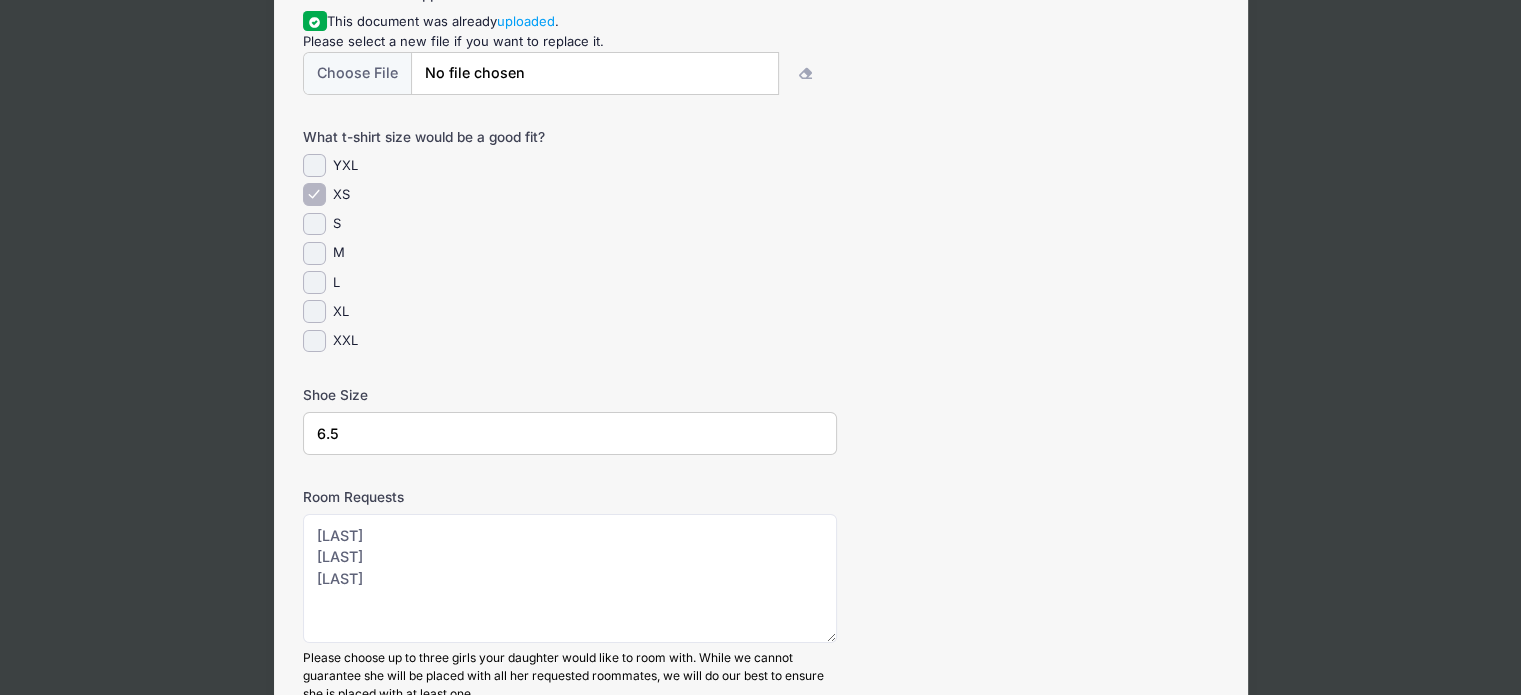 scroll, scrollTop: 0, scrollLeft: 0, axis: both 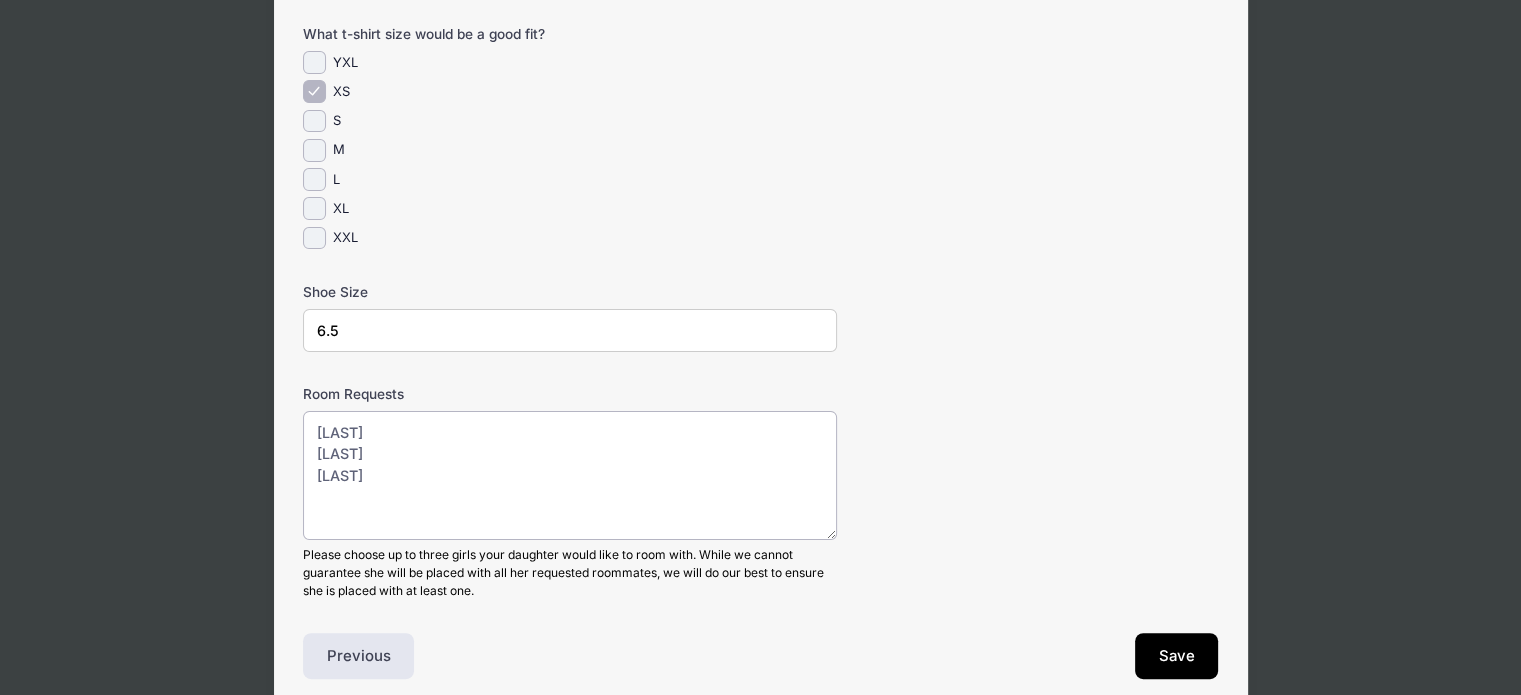 drag, startPoint x: 624, startPoint y: 430, endPoint x: 309, endPoint y: 415, distance: 315.35693 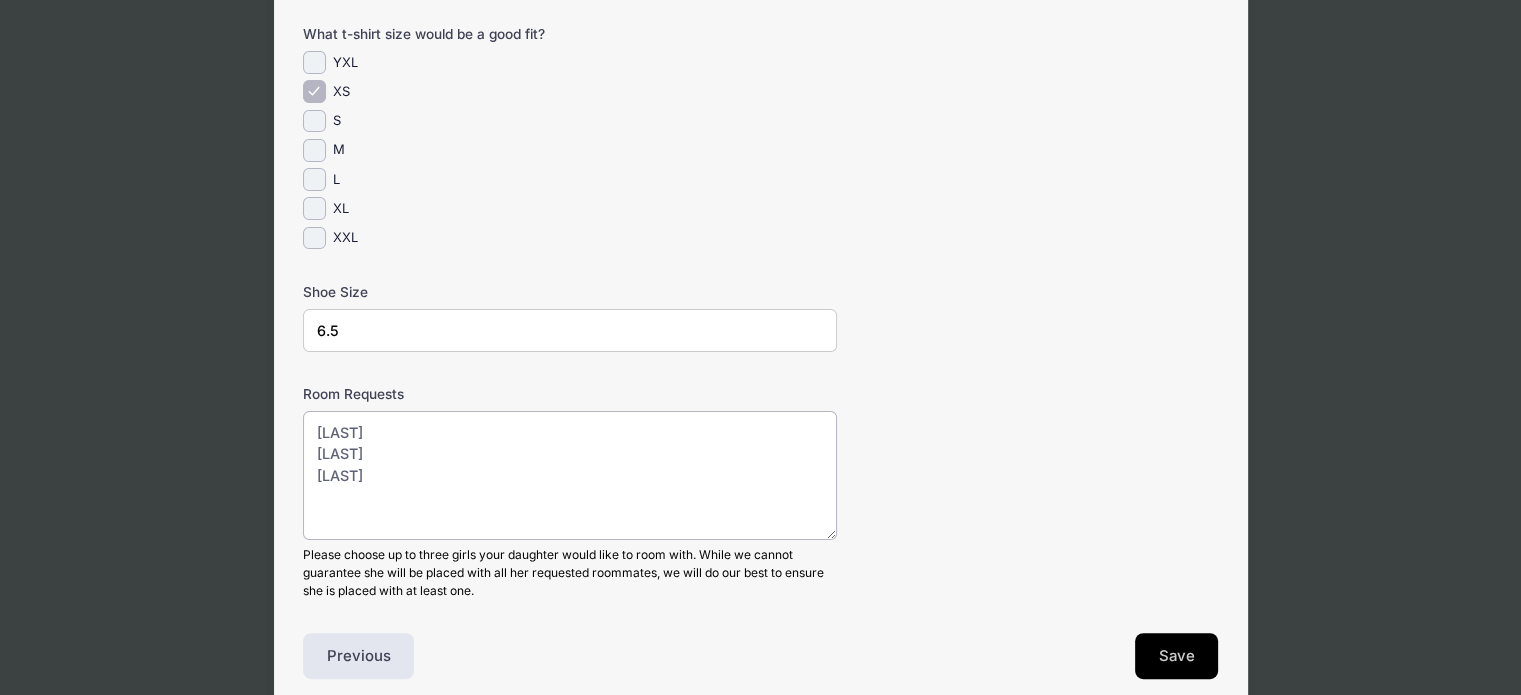type on "Malka Einhorn
Chaya Eisecovitz
Chavi Lipshitz" 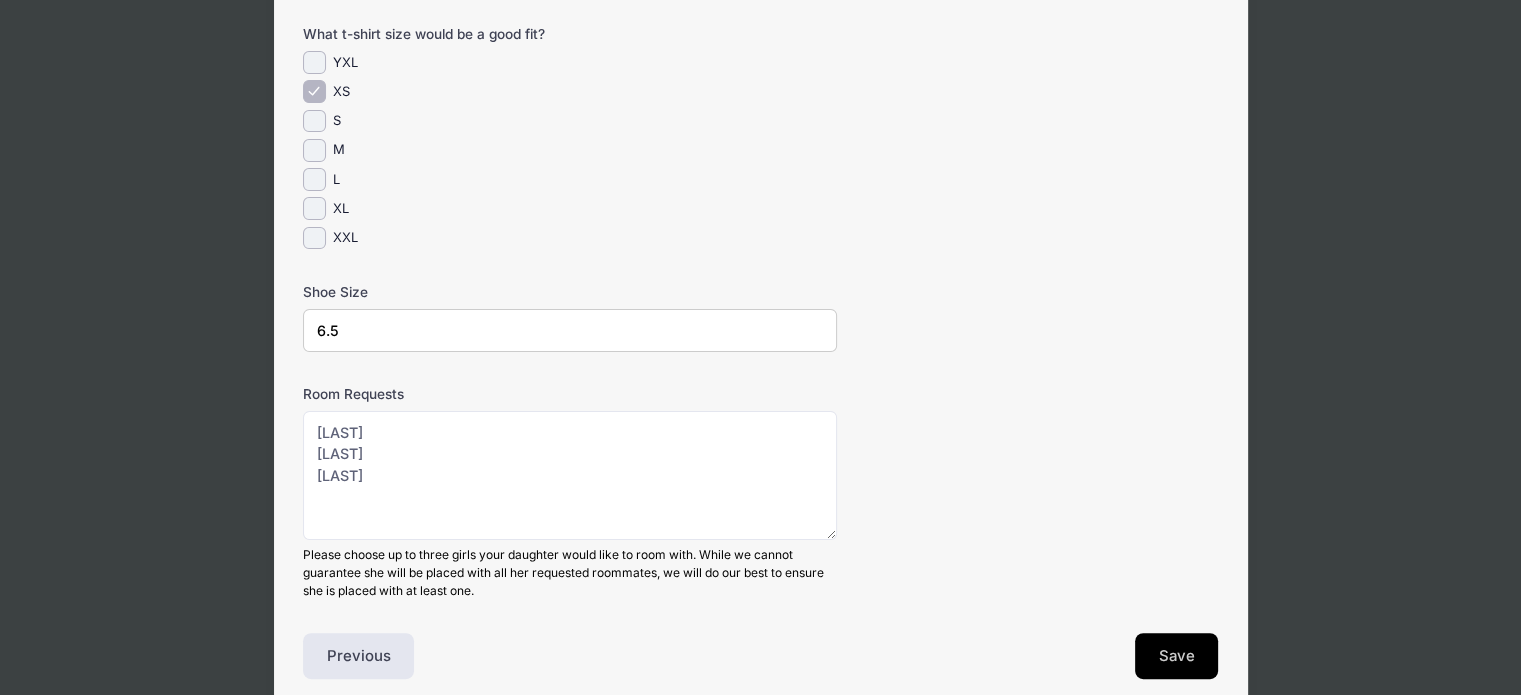 click on "Save" at bounding box center [1177, 656] 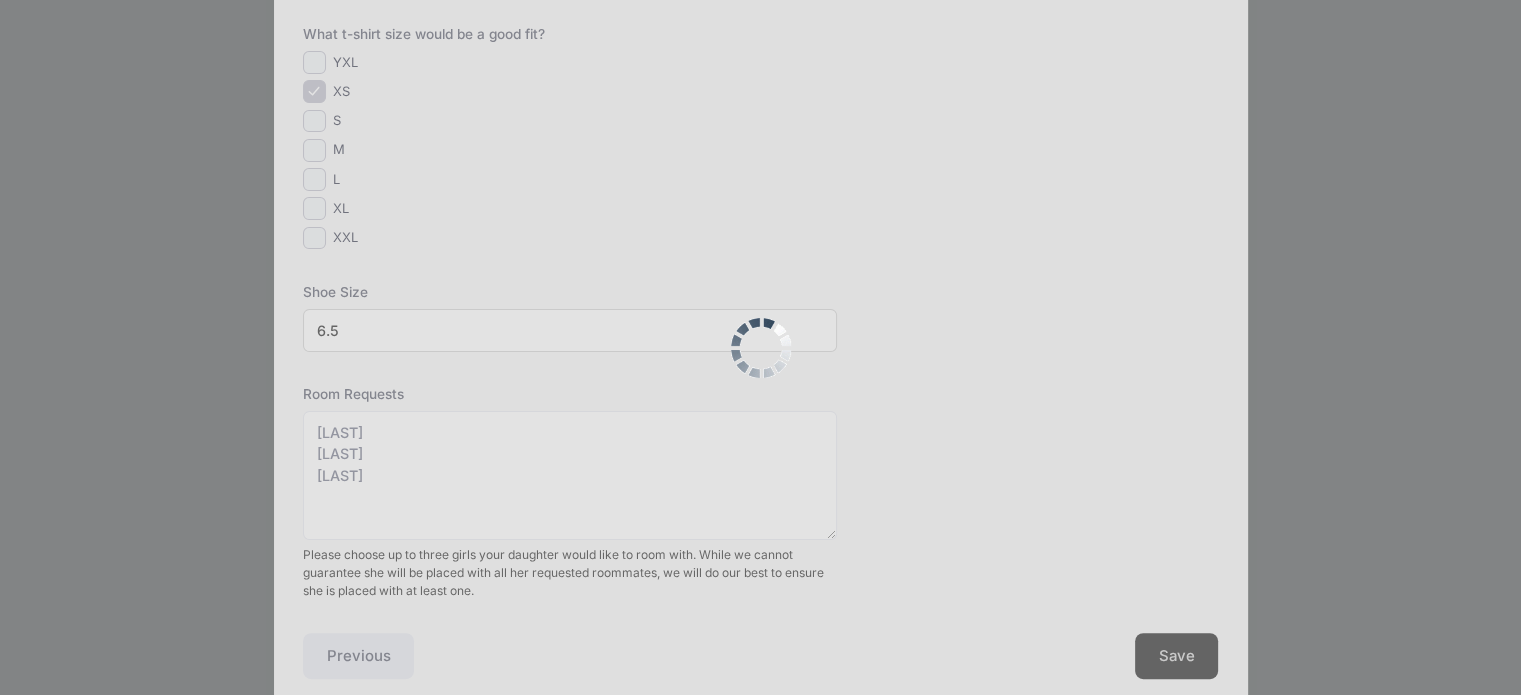scroll, scrollTop: 0, scrollLeft: 0, axis: both 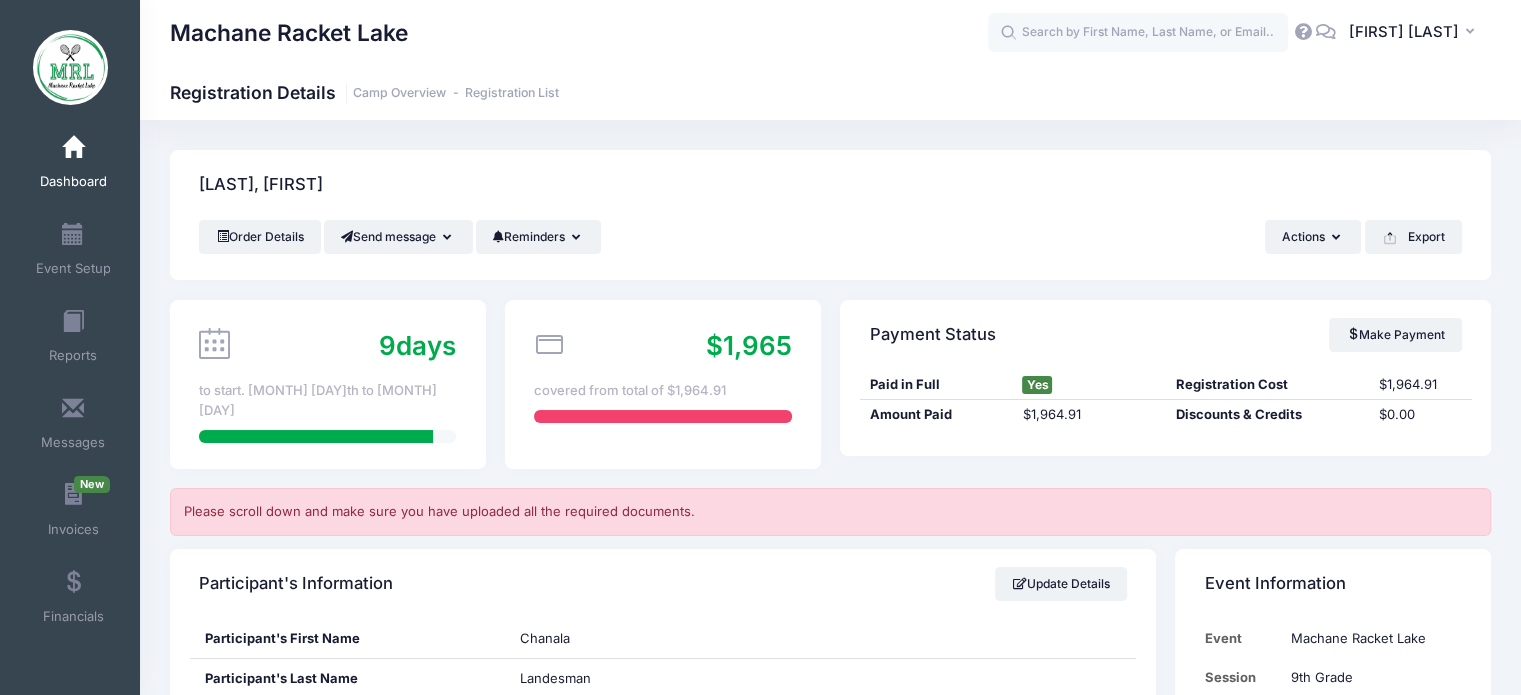click at bounding box center (73, 148) 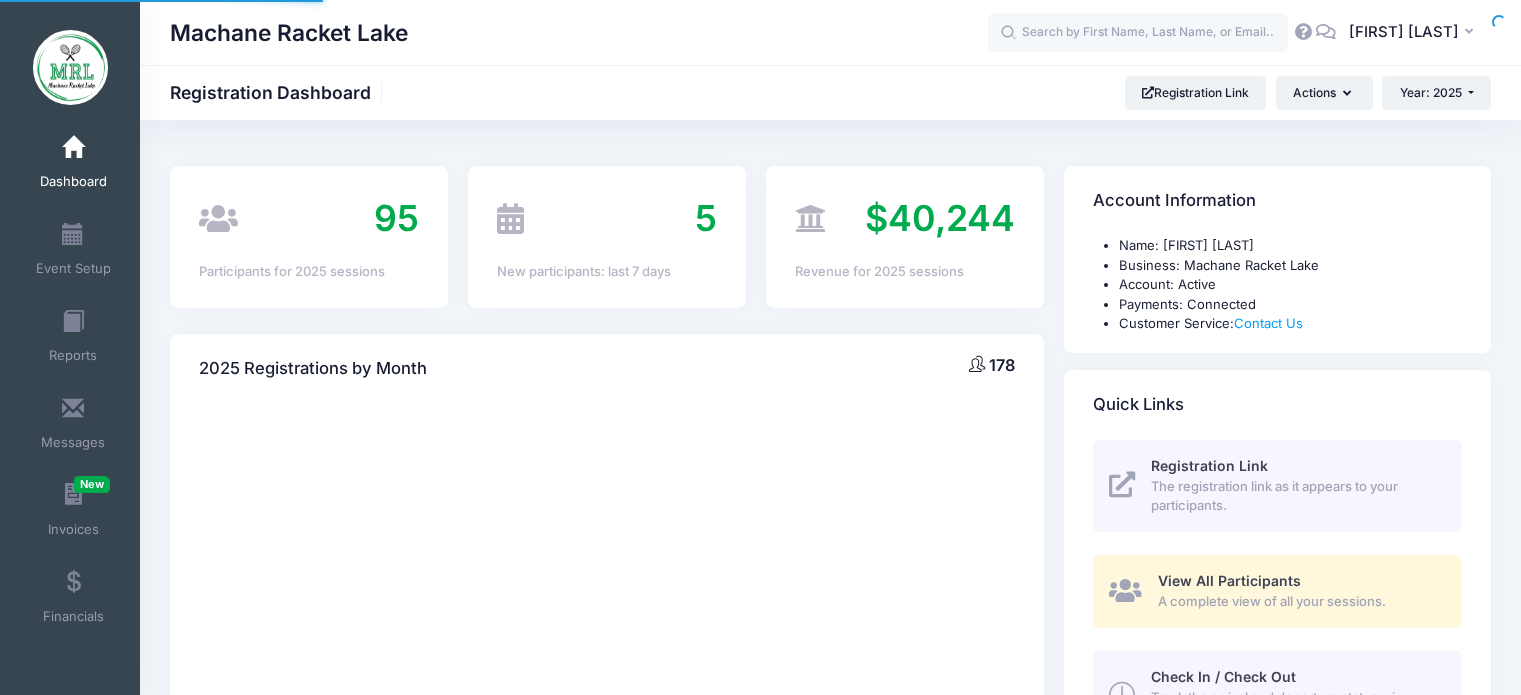 scroll, scrollTop: 0, scrollLeft: 0, axis: both 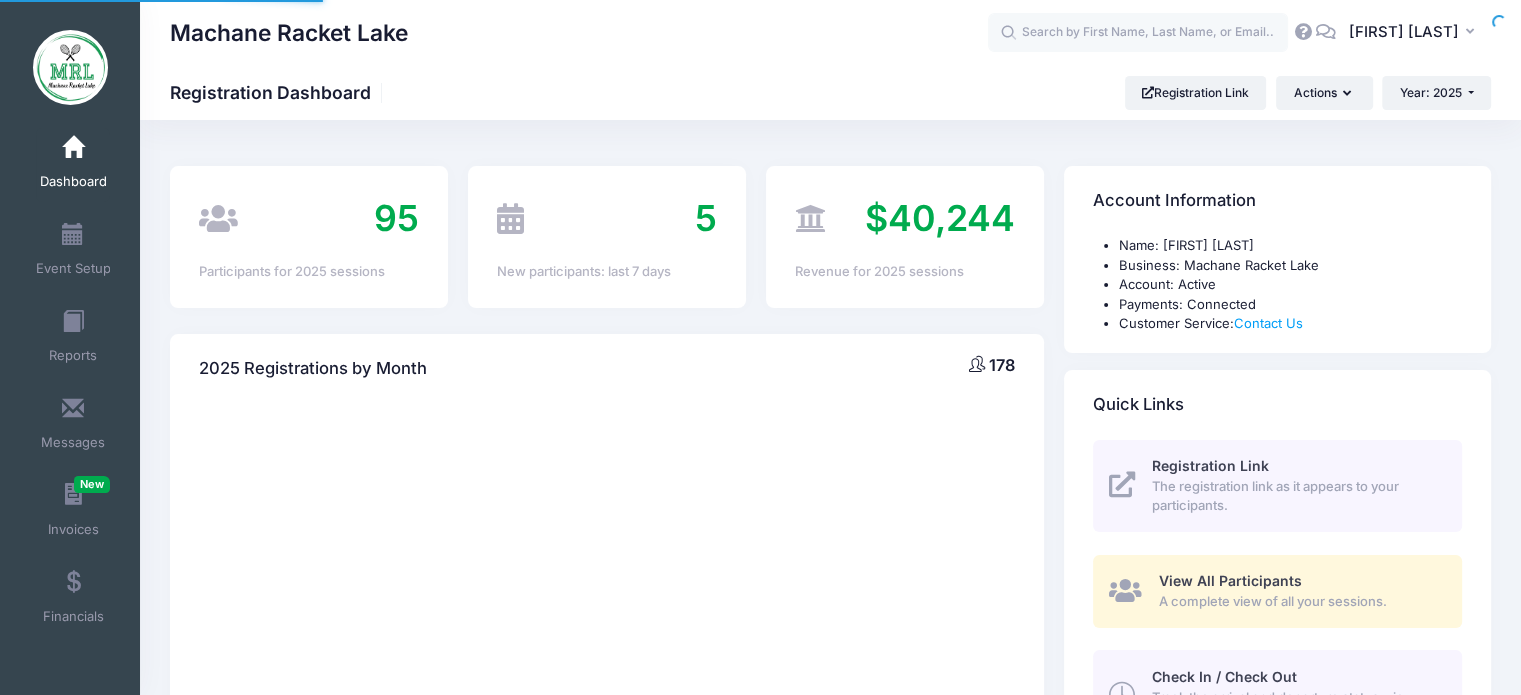 select 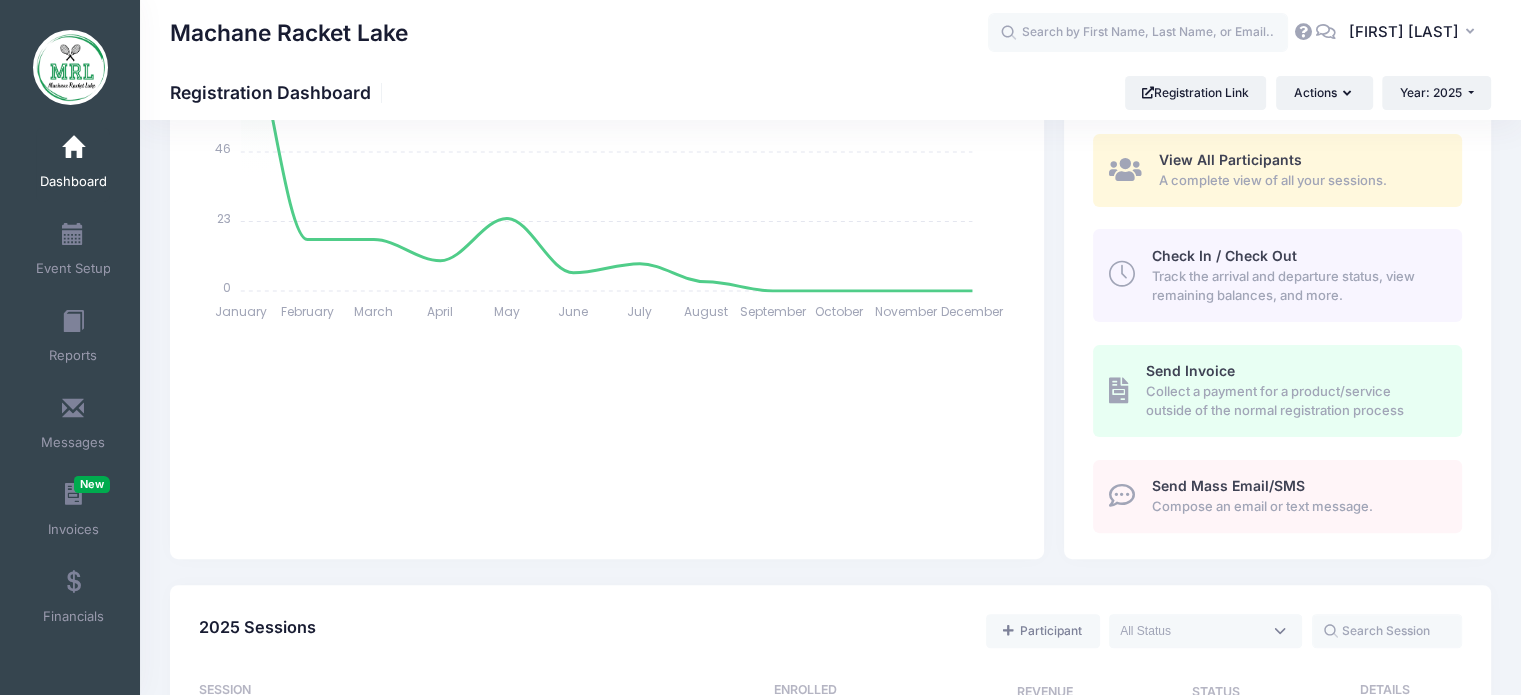 scroll, scrollTop: 424, scrollLeft: 0, axis: vertical 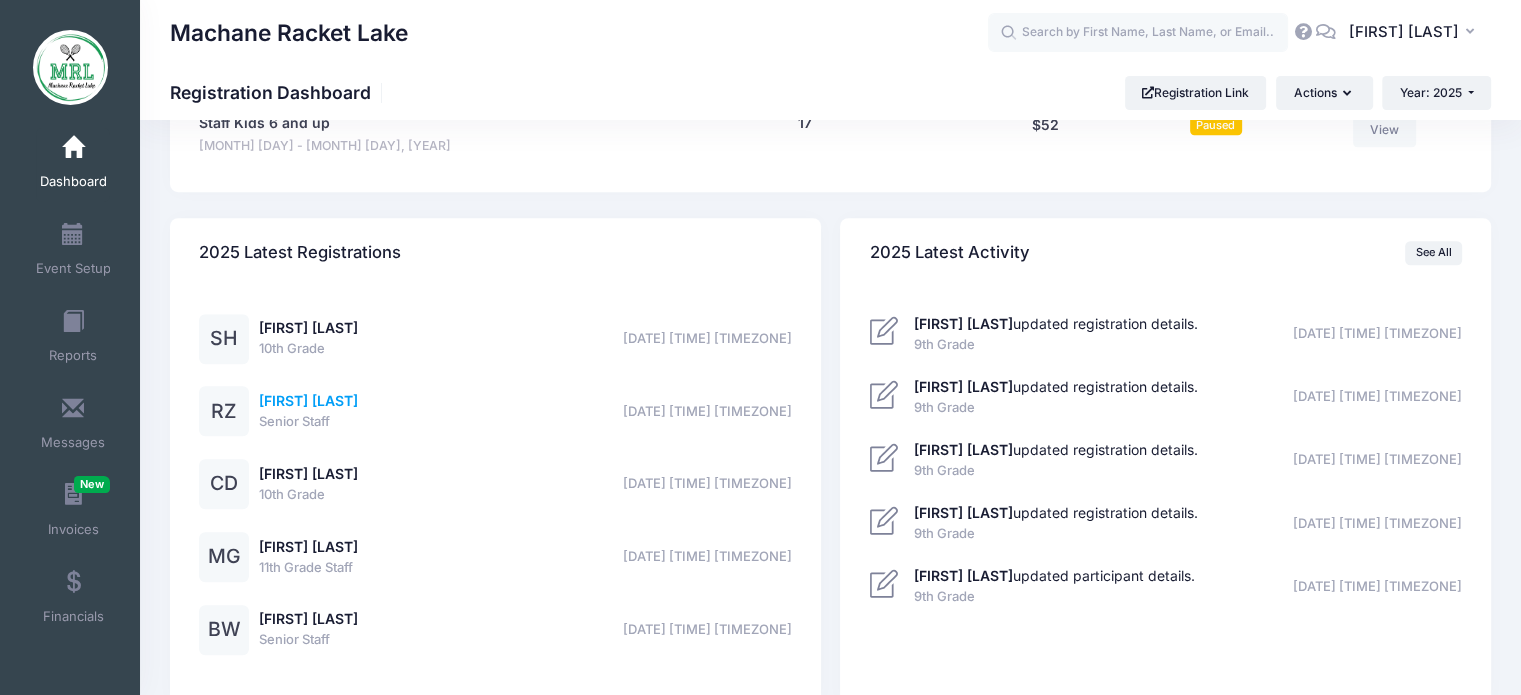 click on "[FIRST] [LAST]" at bounding box center (308, 400) 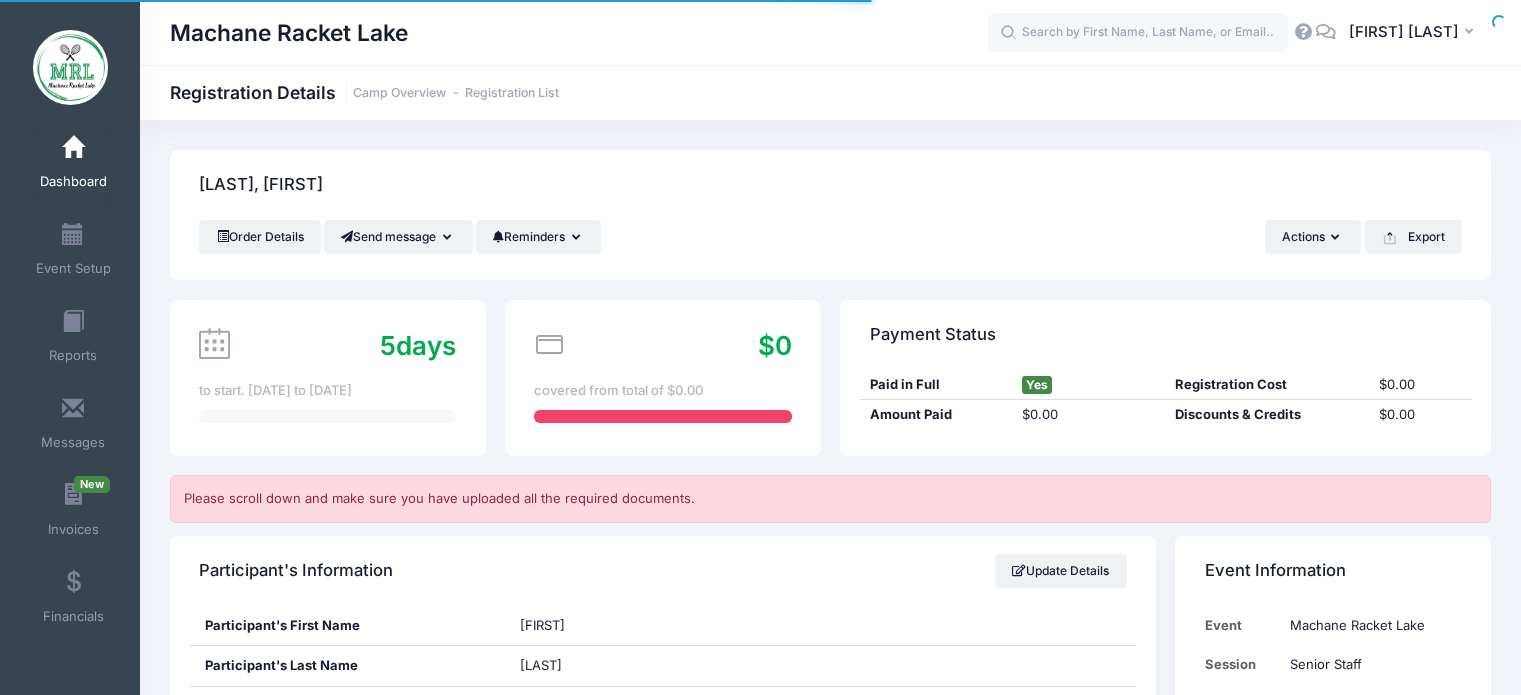 scroll, scrollTop: 0, scrollLeft: 0, axis: both 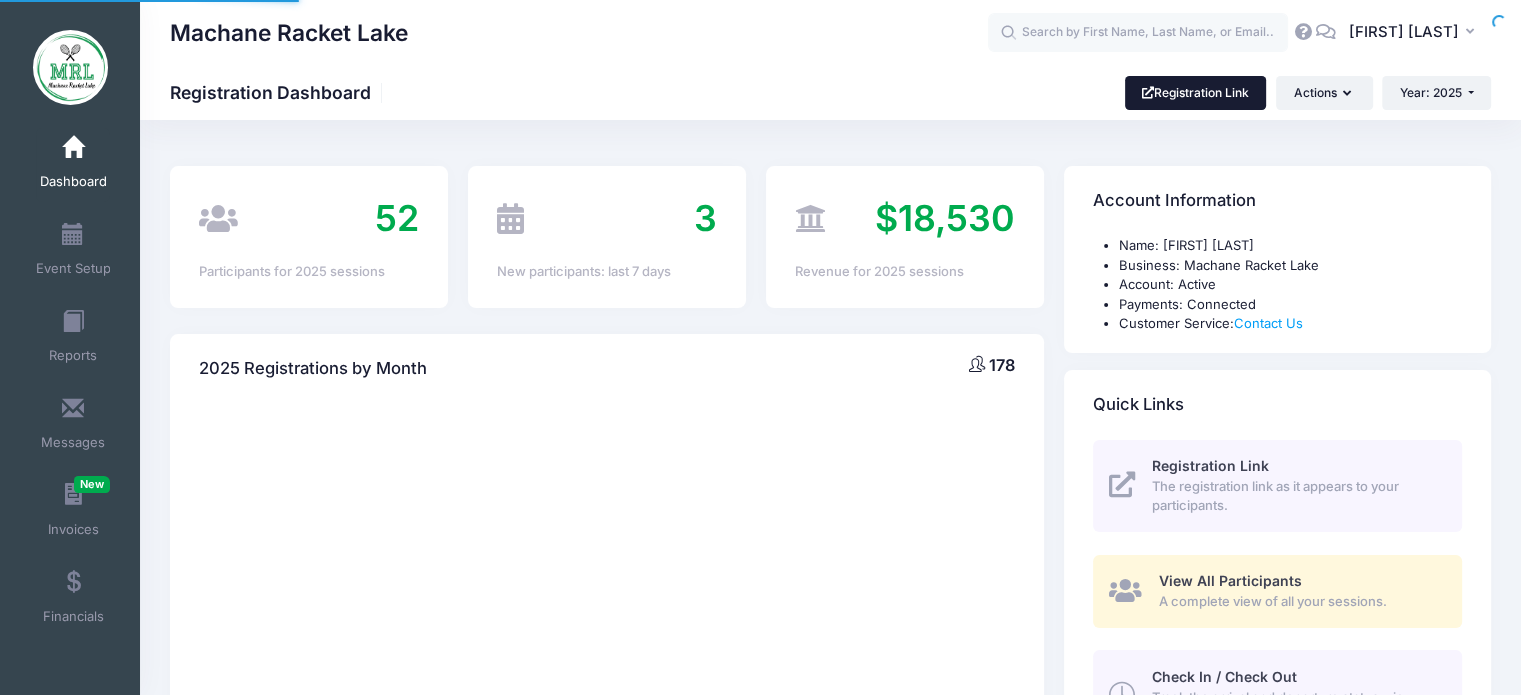 select 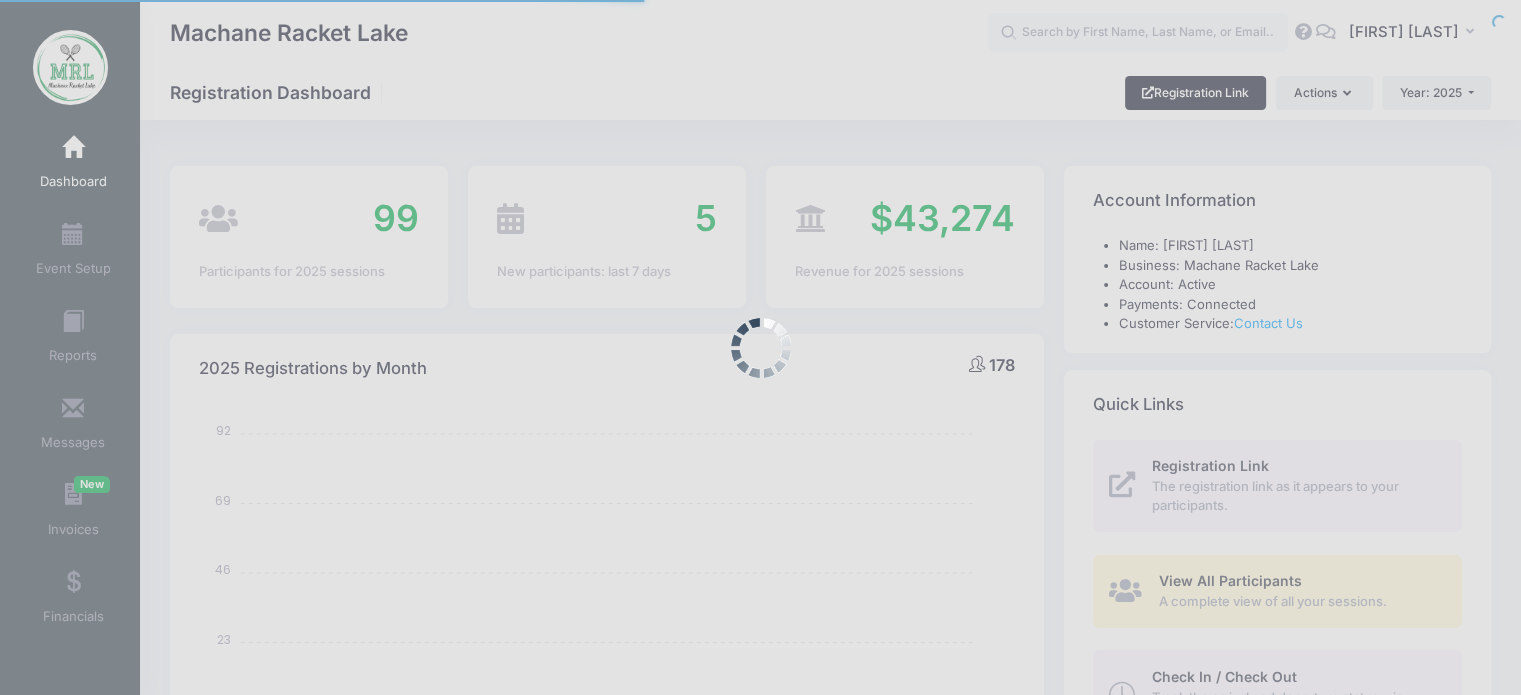 scroll, scrollTop: 984, scrollLeft: 0, axis: vertical 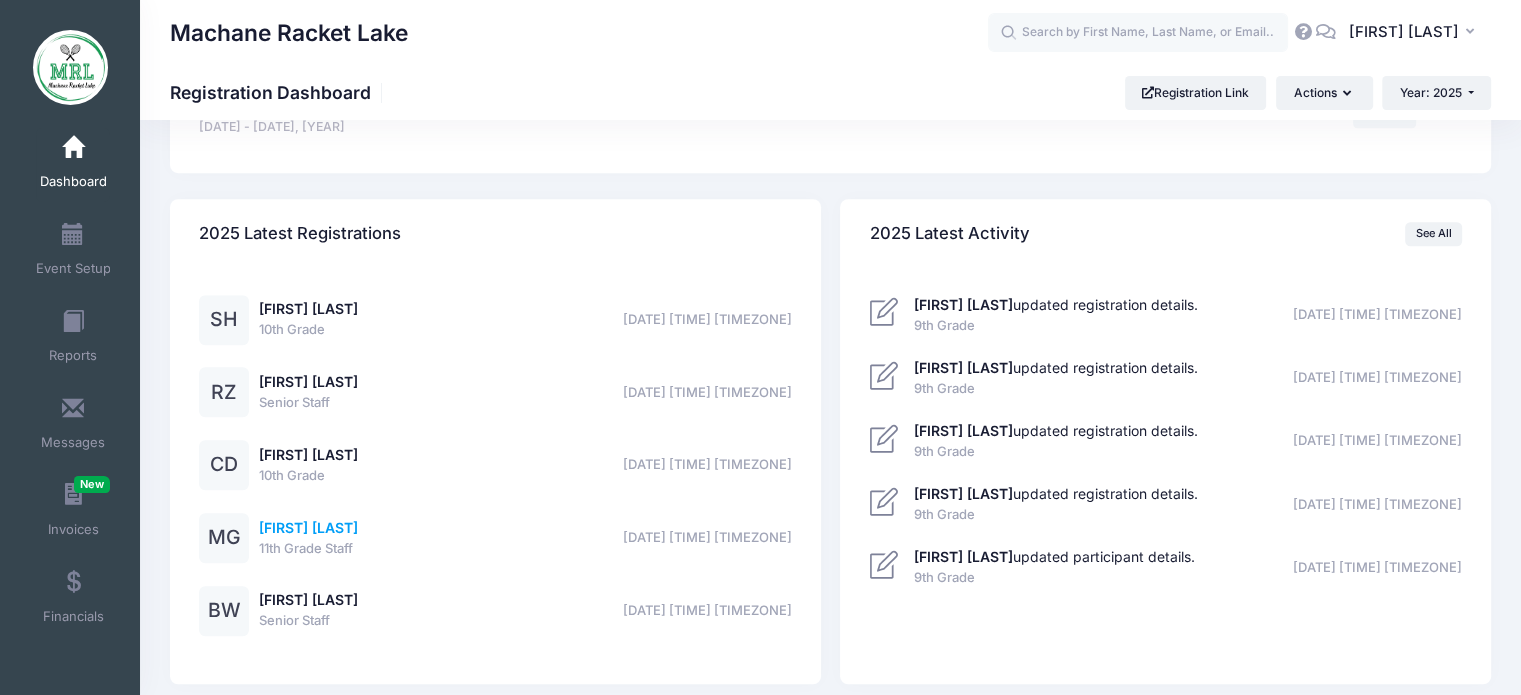 click on "[FIRST] [LAST]" at bounding box center [308, 527] 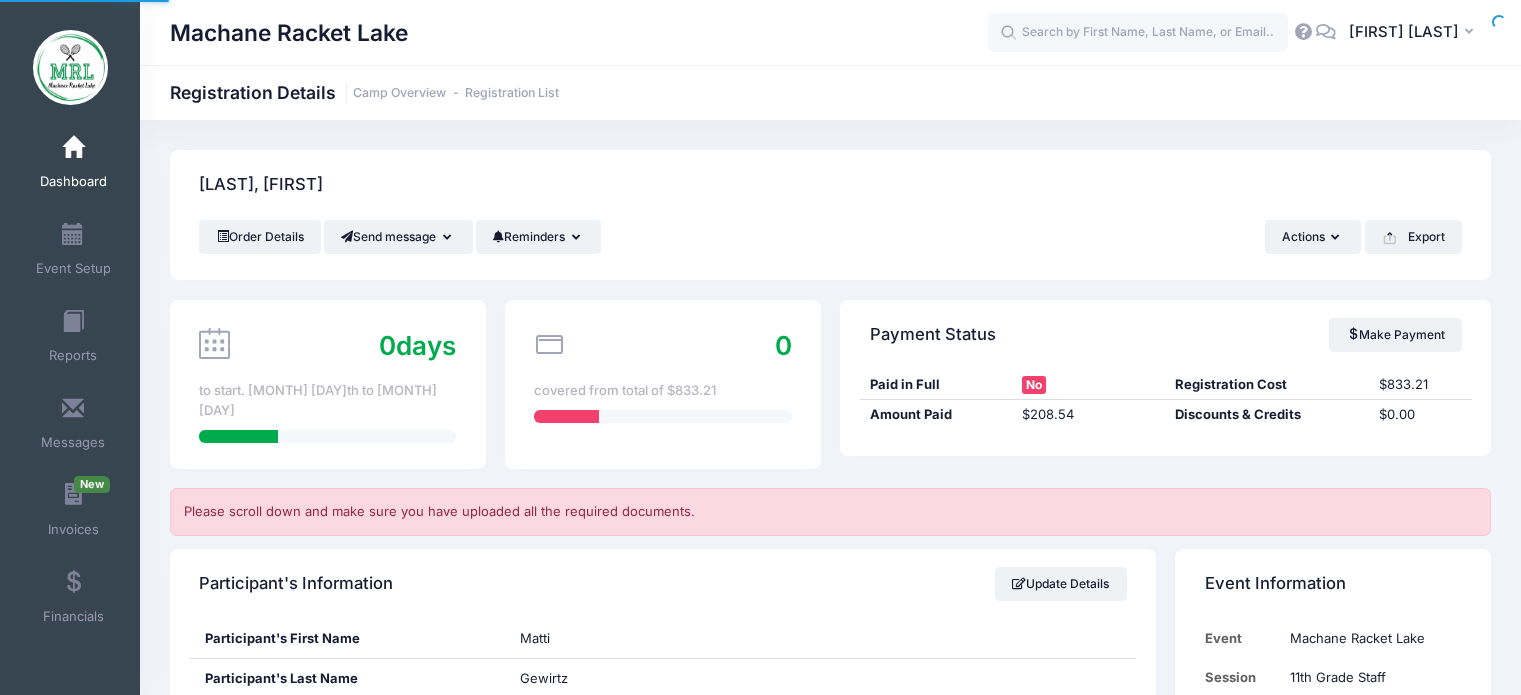 scroll, scrollTop: 0, scrollLeft: 0, axis: both 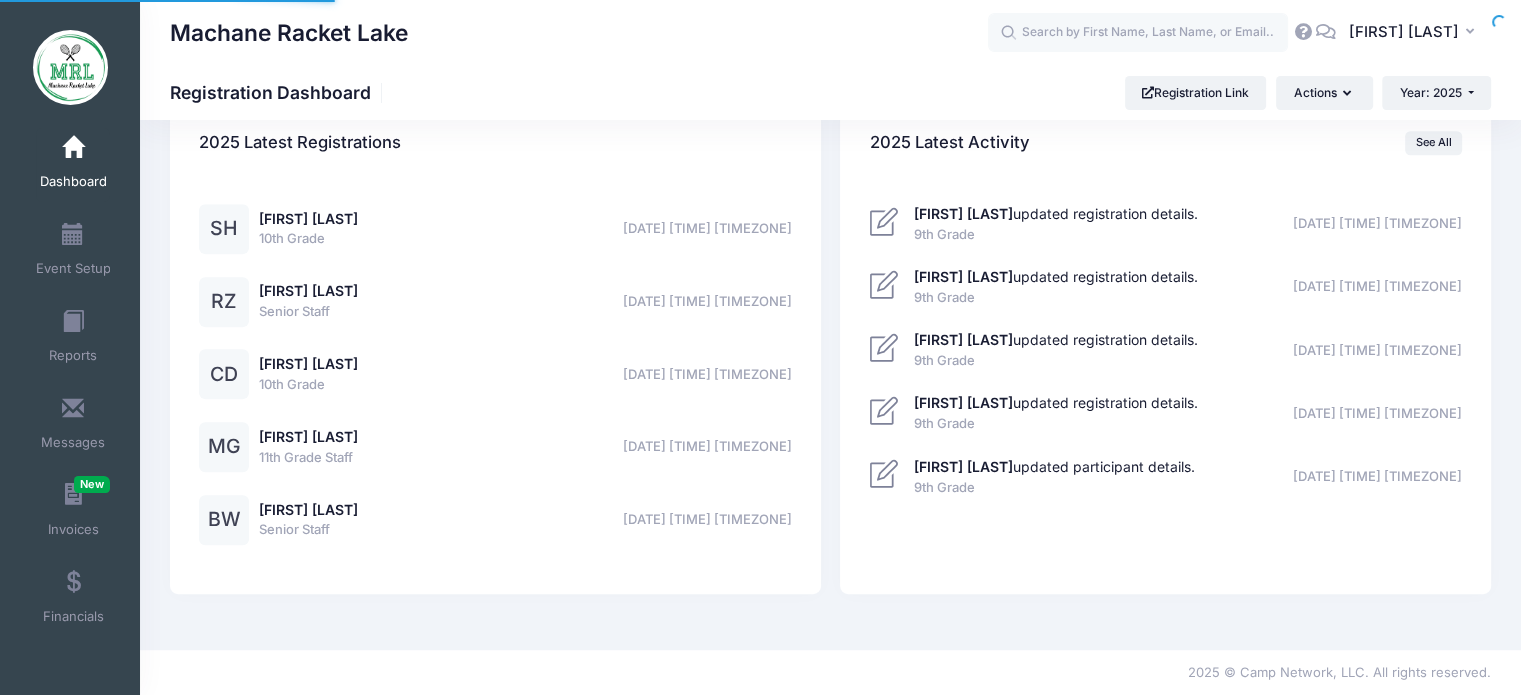 select 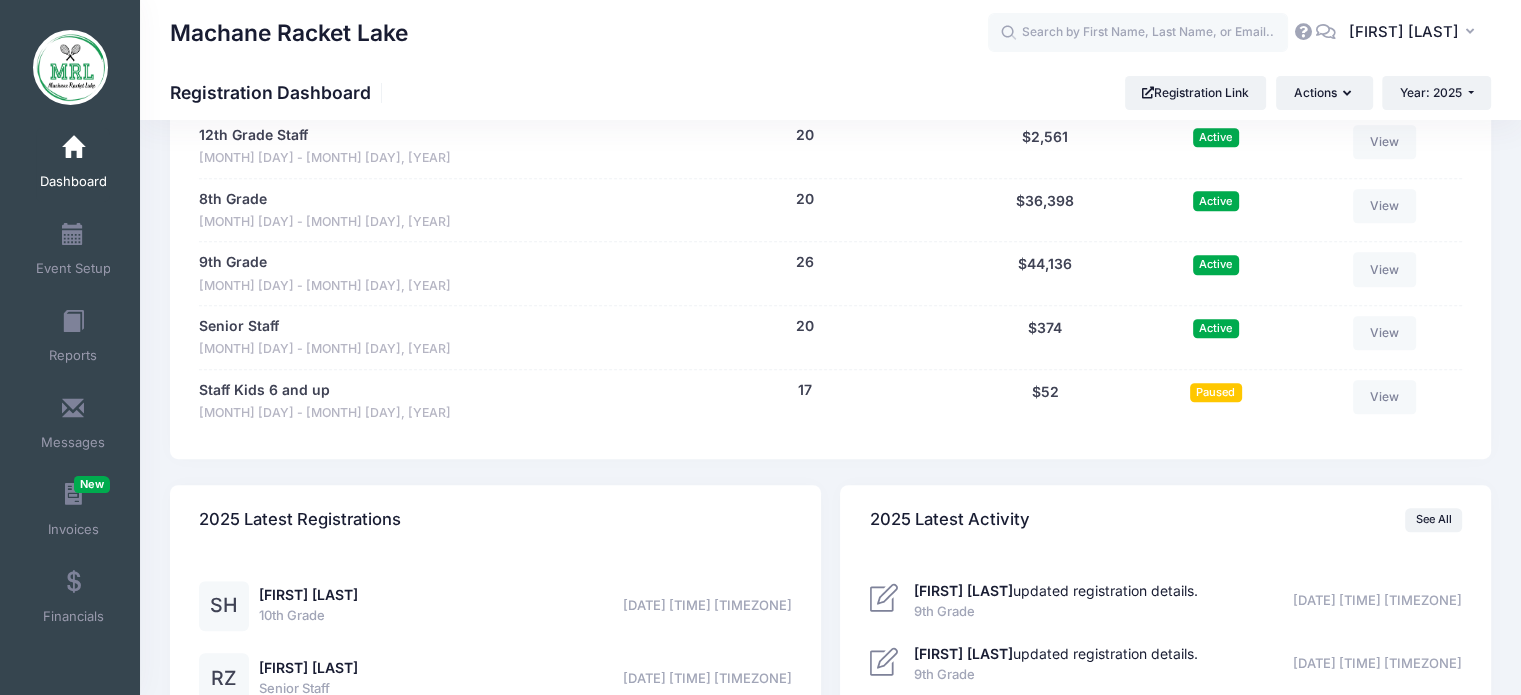 scroll, scrollTop: 1596, scrollLeft: 0, axis: vertical 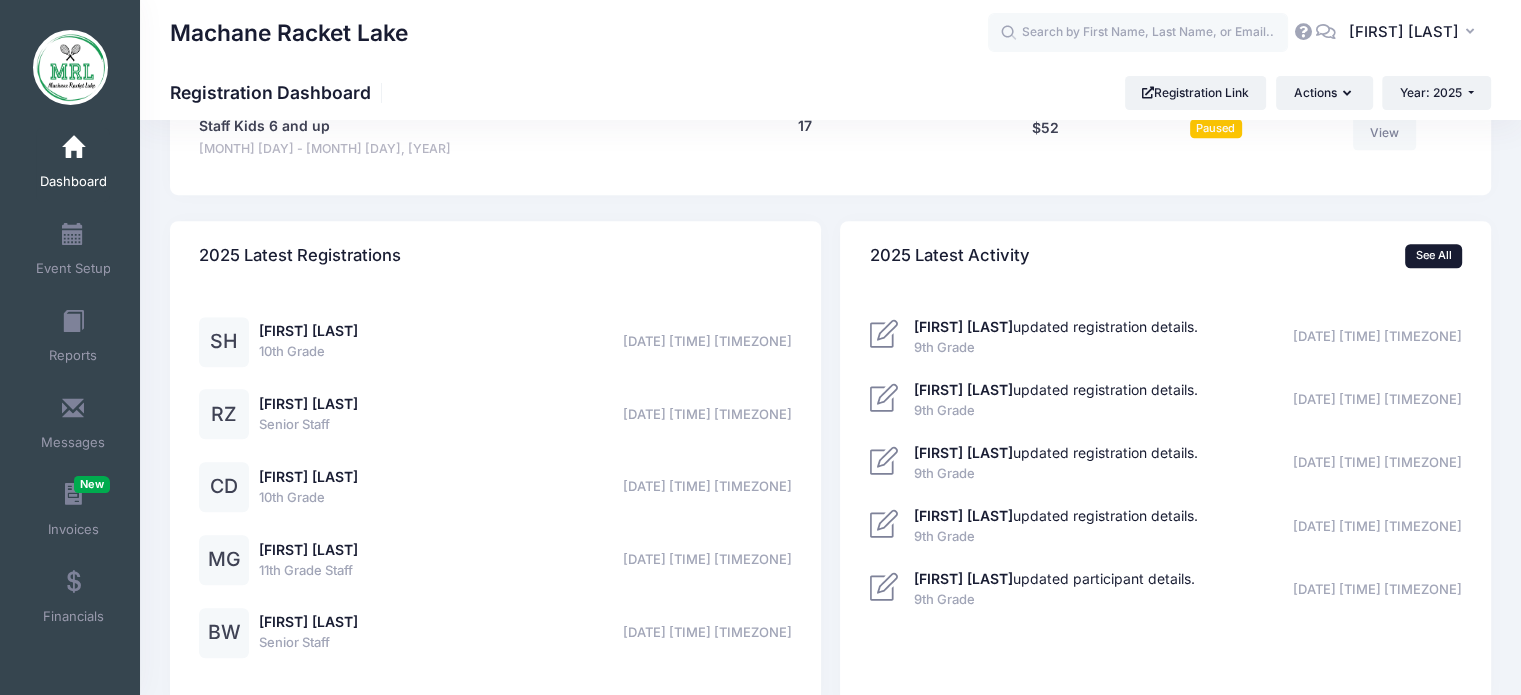 click on "See All" at bounding box center (1433, 256) 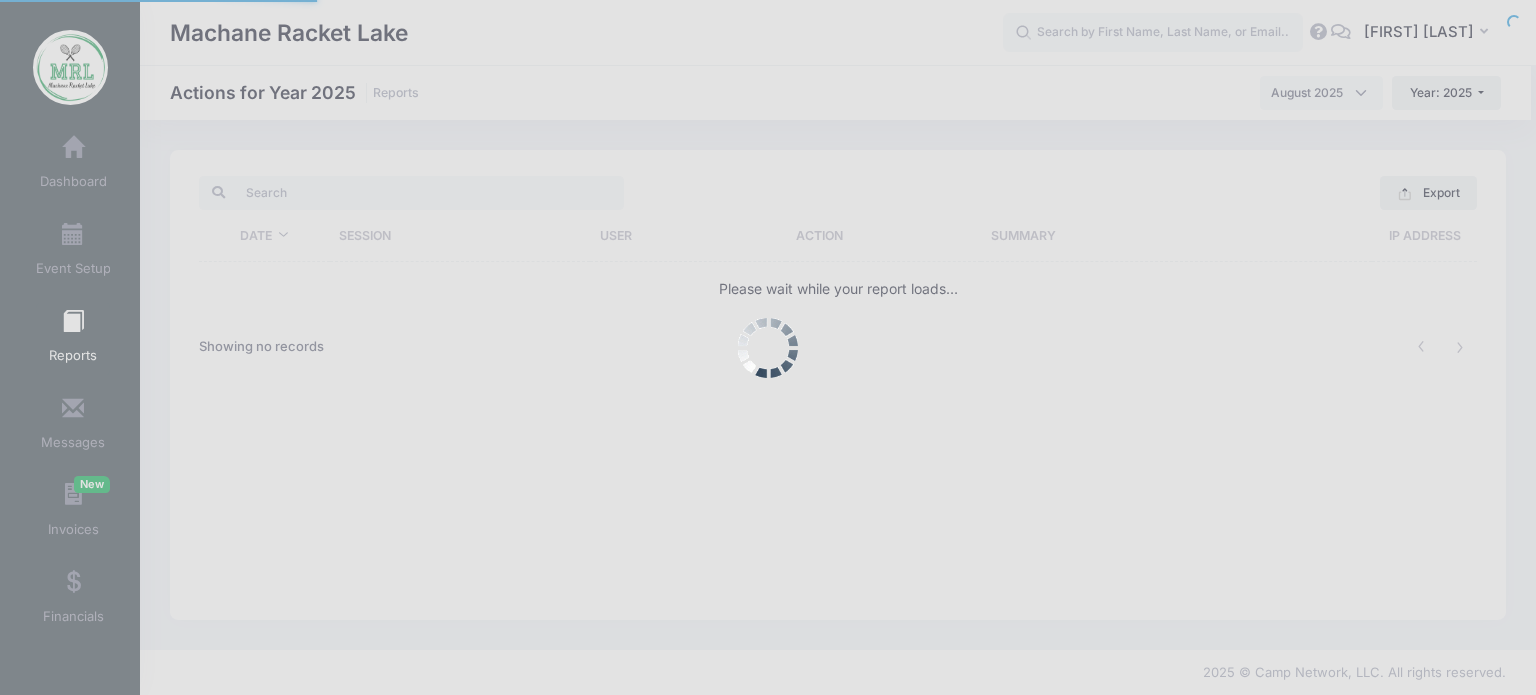 scroll, scrollTop: 0, scrollLeft: 0, axis: both 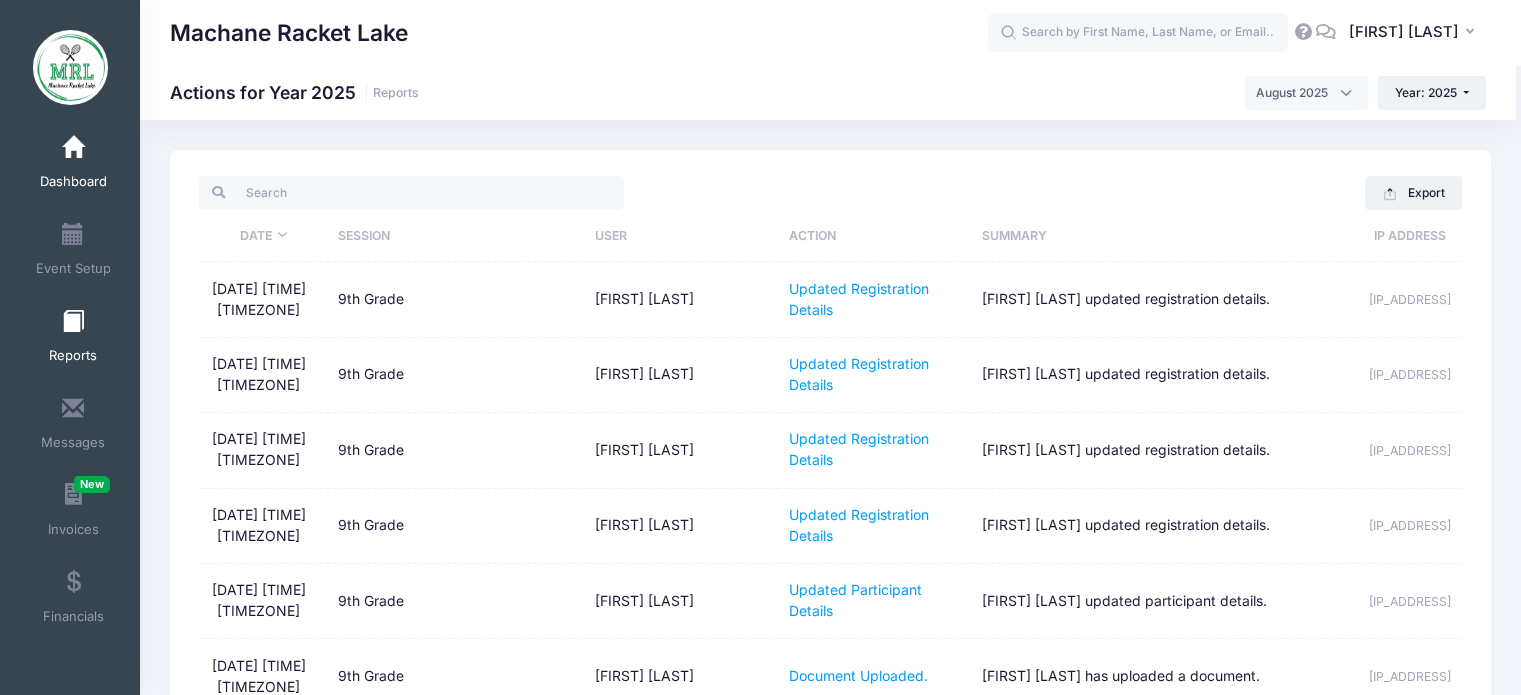 click at bounding box center [73, 148] 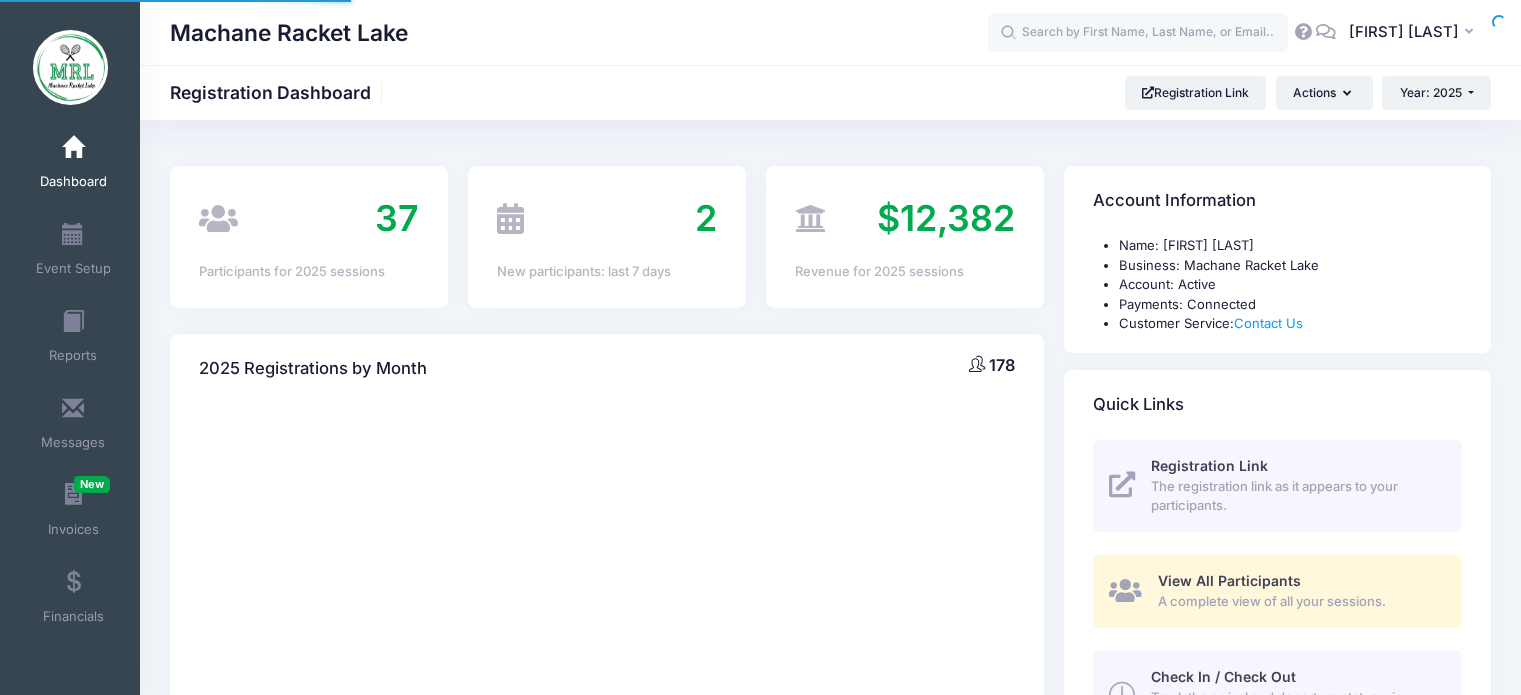 scroll, scrollTop: 0, scrollLeft: 0, axis: both 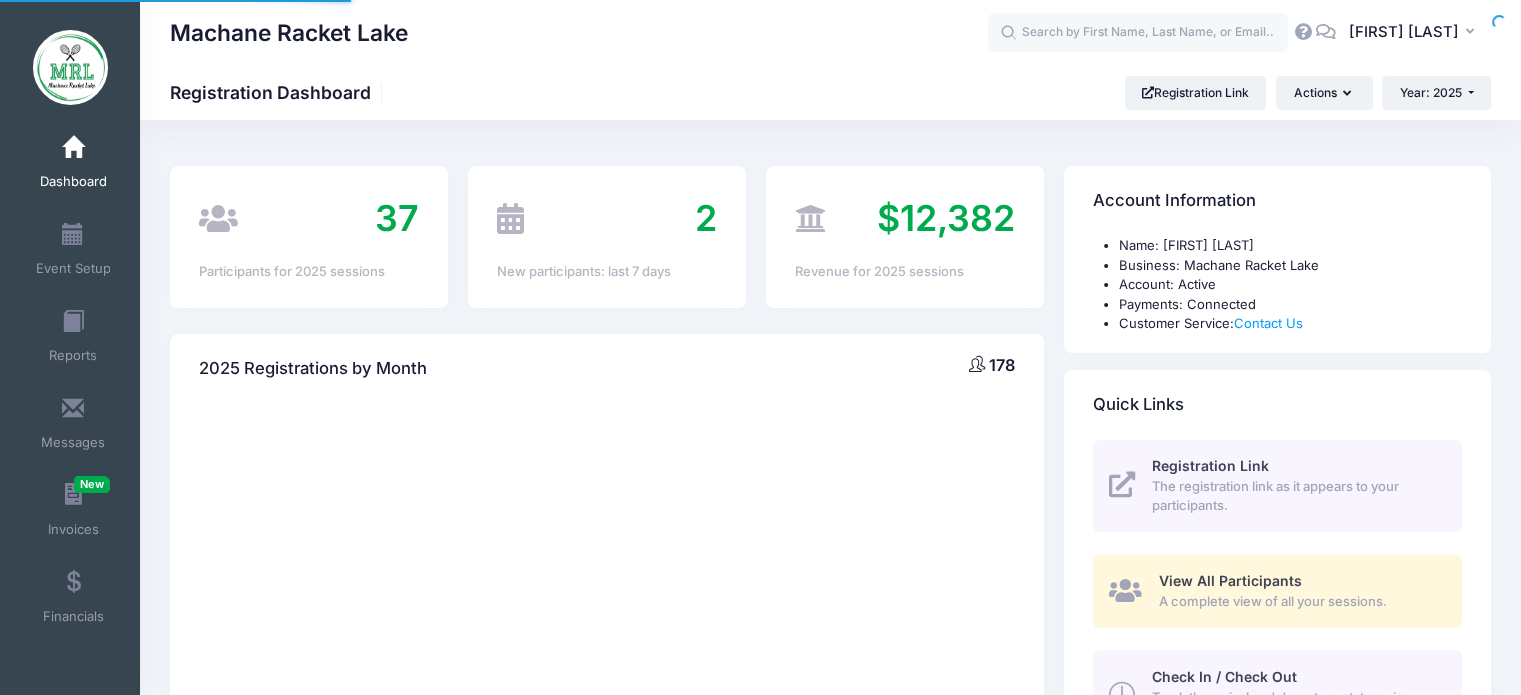 select 